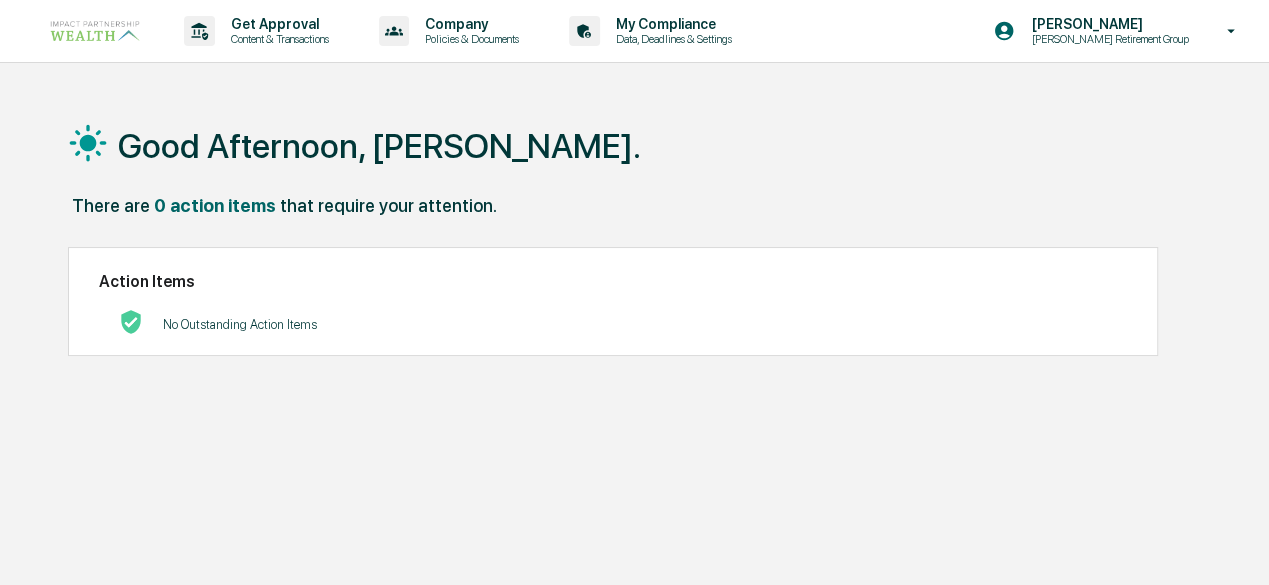scroll, scrollTop: 0, scrollLeft: 0, axis: both 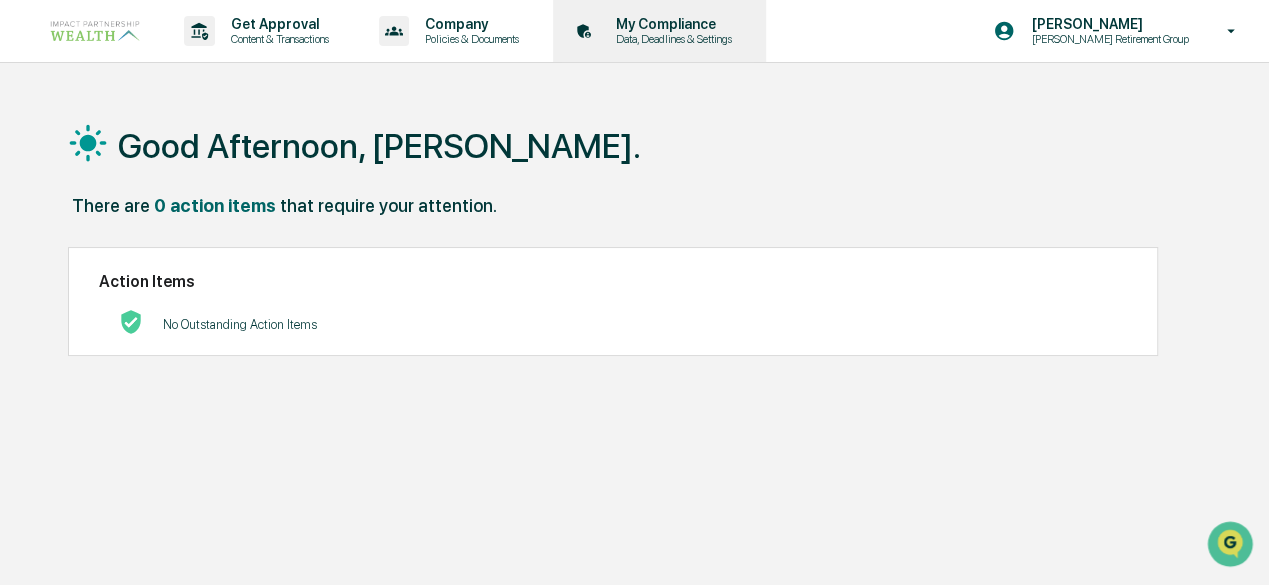 click on "Data, Deadlines & Settings" at bounding box center (671, 39) 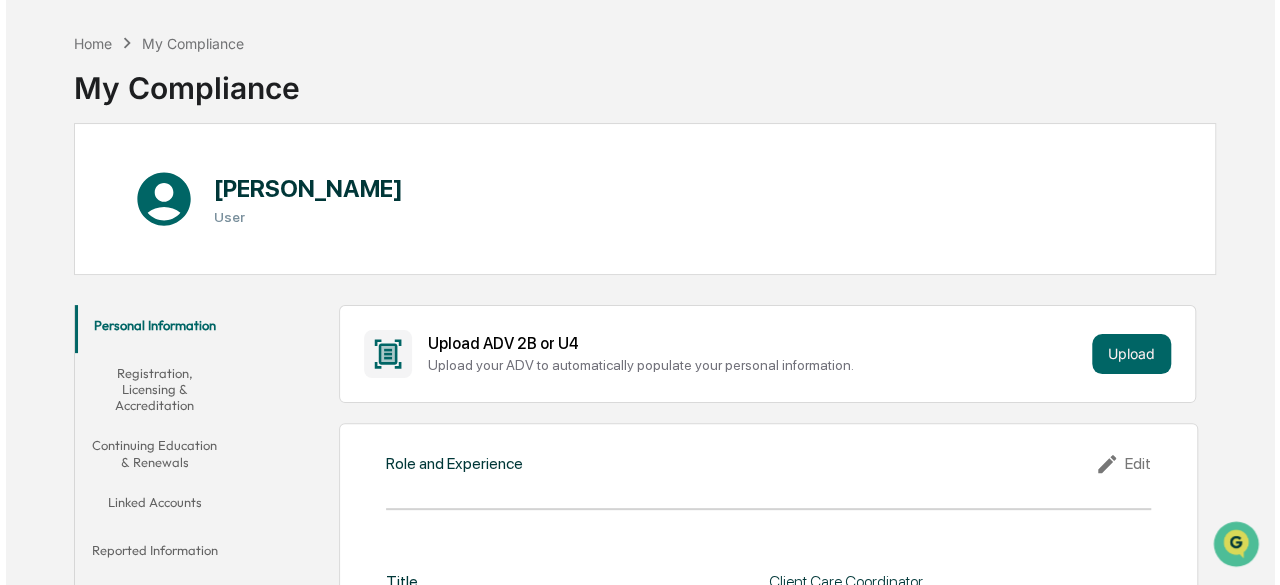 scroll, scrollTop: 0, scrollLeft: 0, axis: both 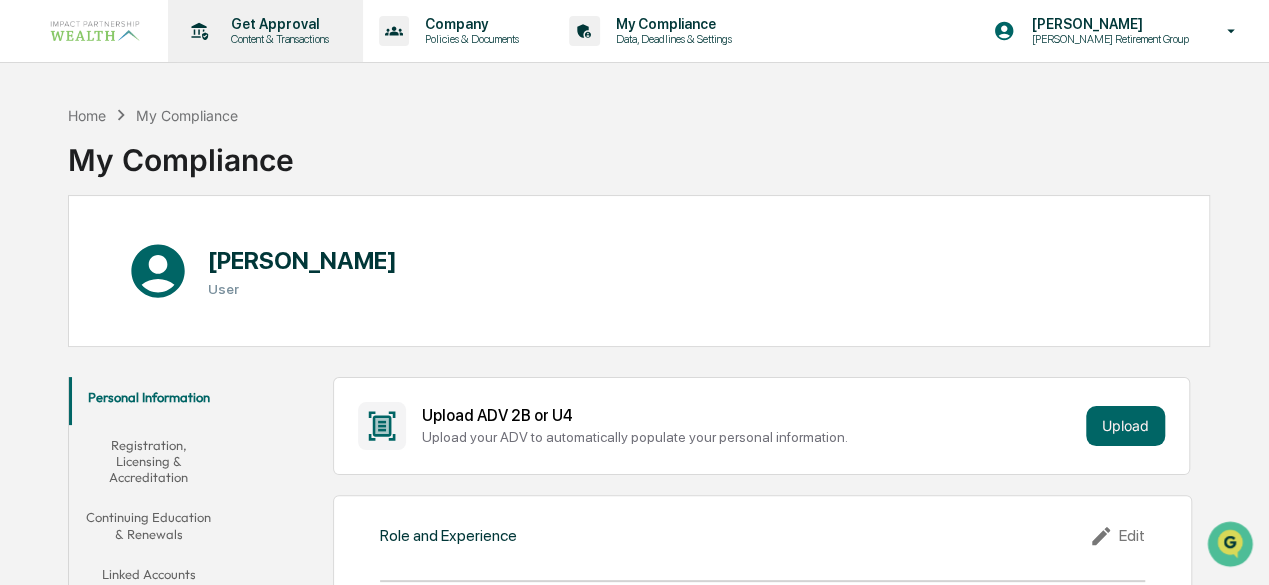 click on "Content & Transactions" at bounding box center [277, 39] 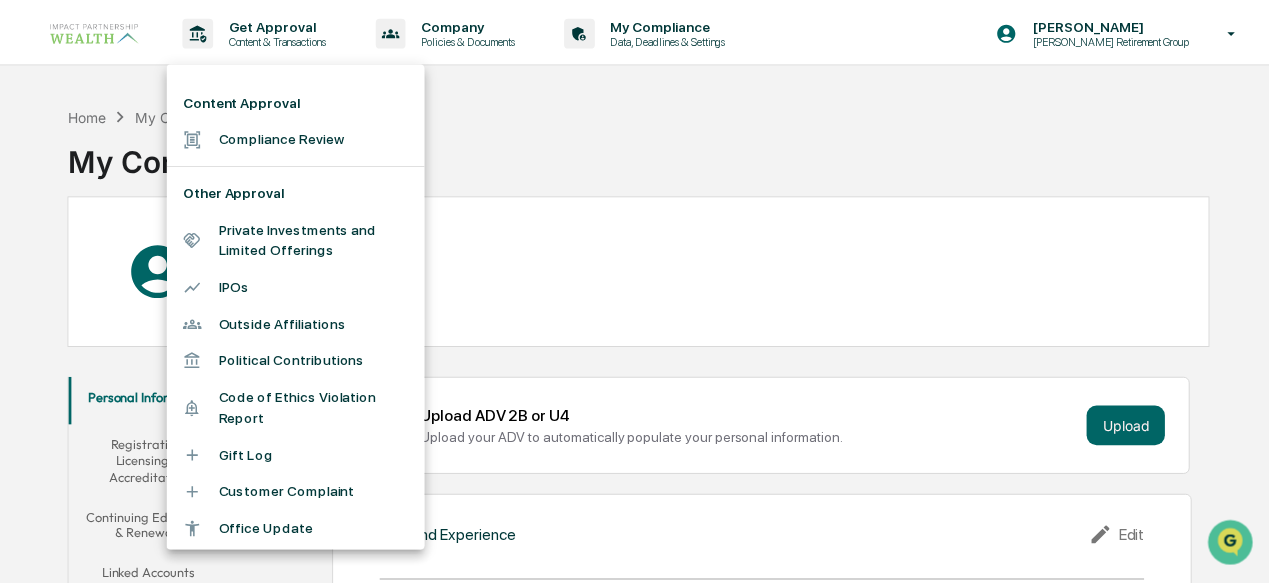 scroll, scrollTop: 153, scrollLeft: 0, axis: vertical 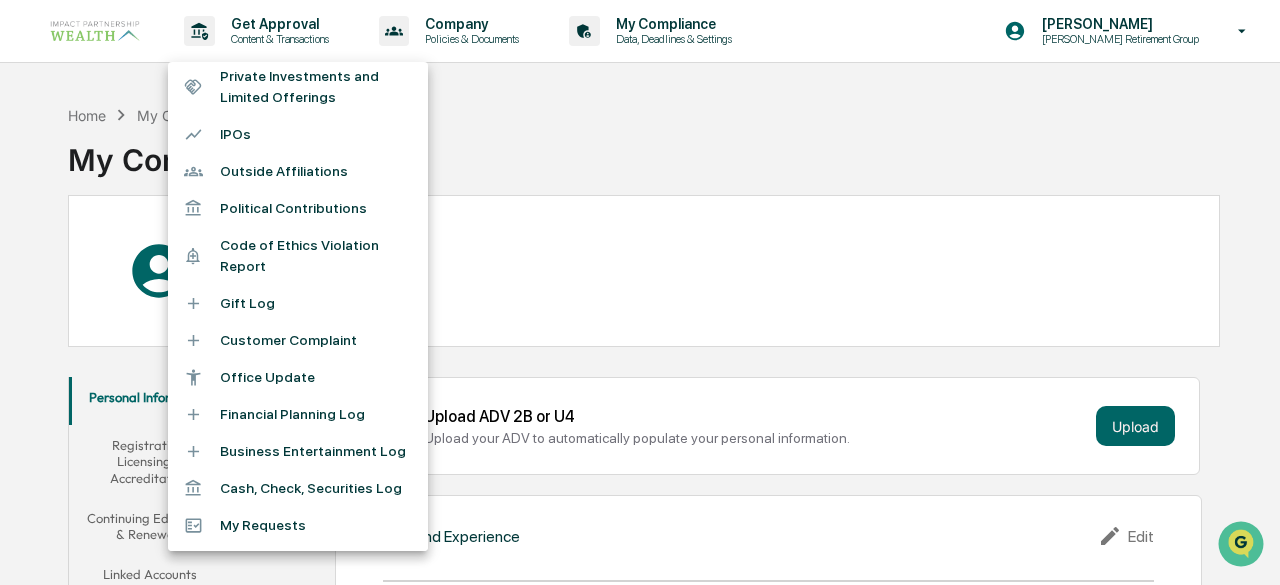 click on "Cash, Check, Securities Log" at bounding box center (298, 488) 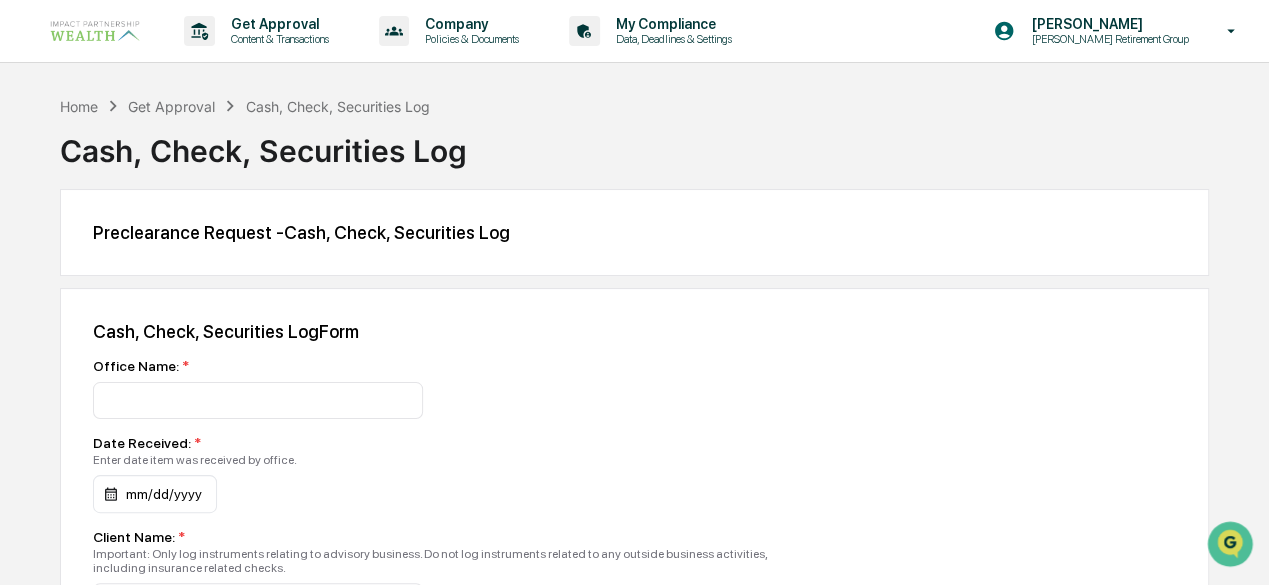 scroll, scrollTop: 200, scrollLeft: 0, axis: vertical 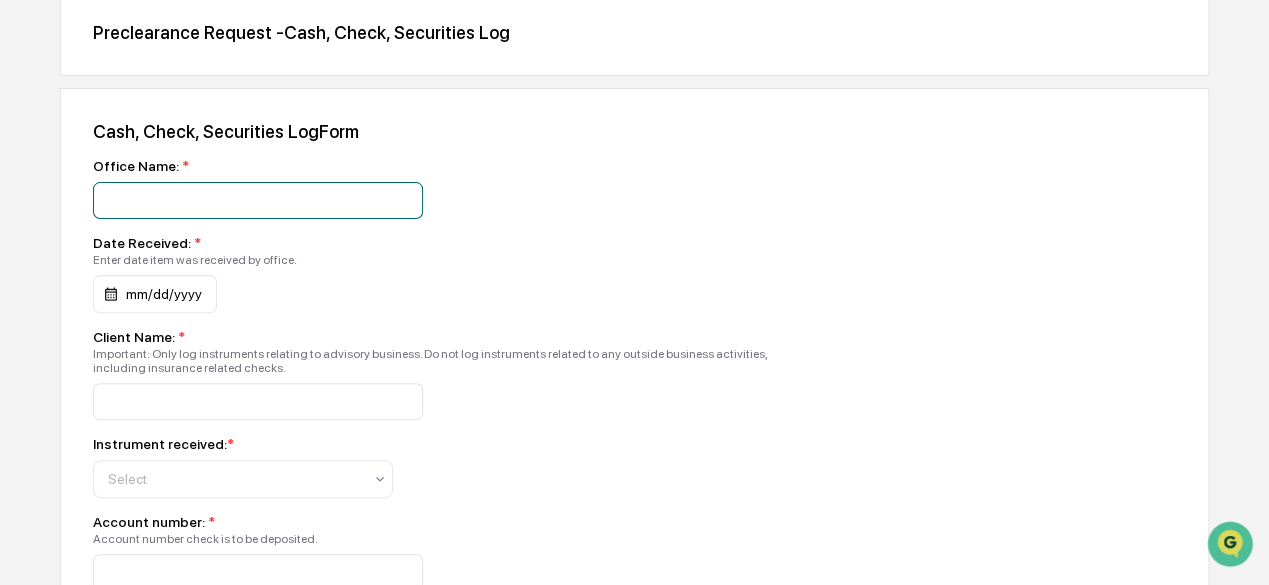 click at bounding box center [258, 200] 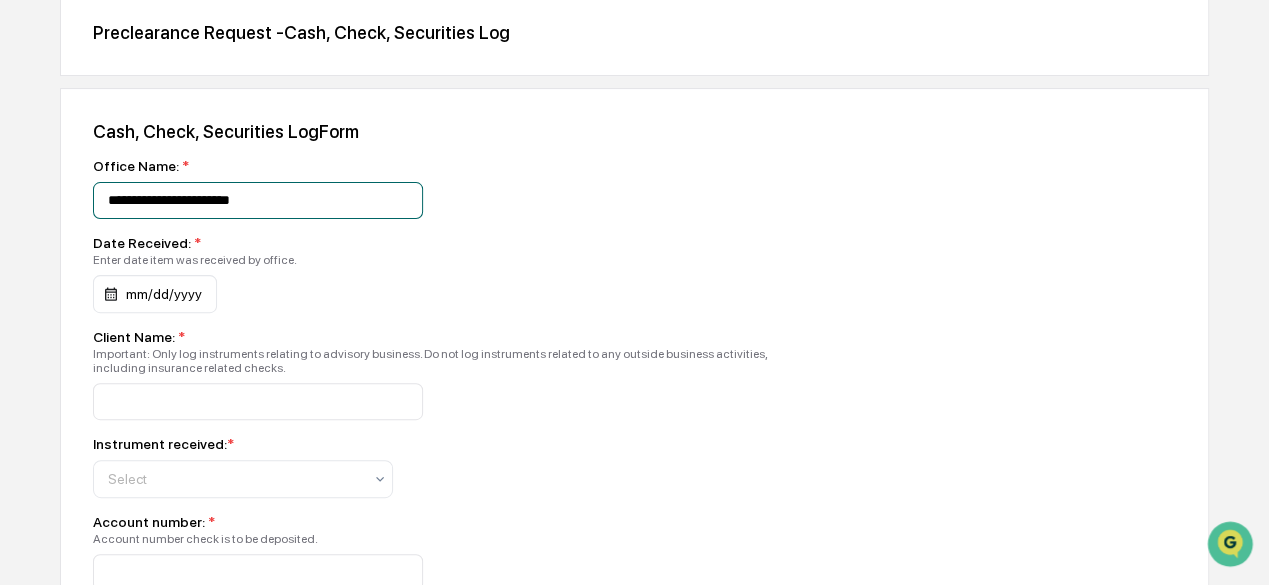 type on "**********" 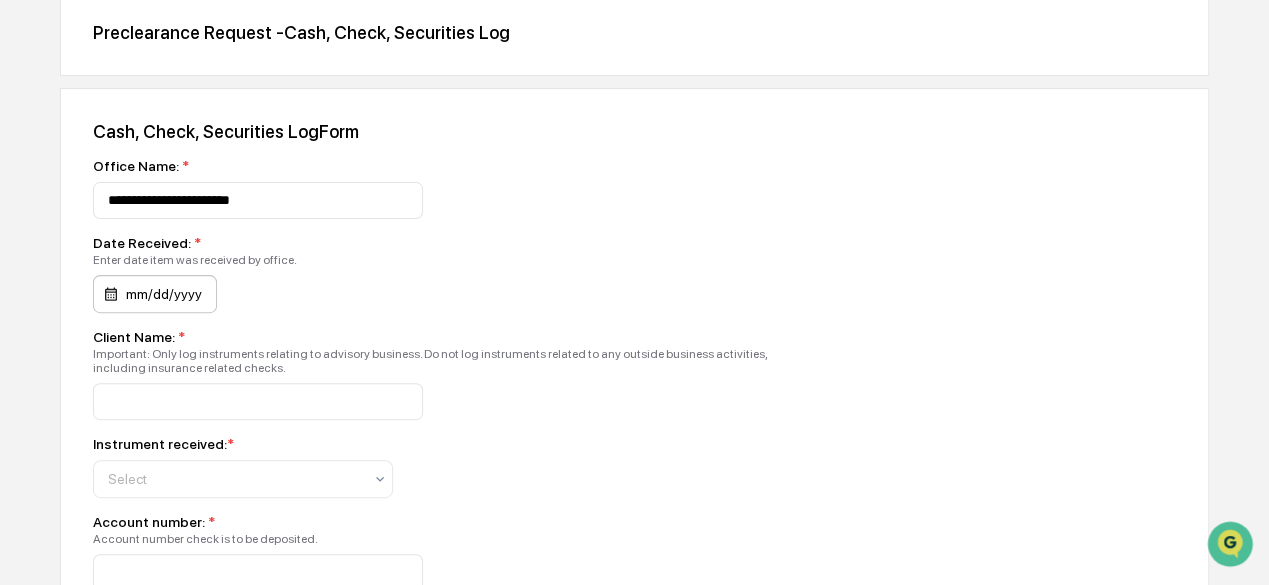click on "mm/dd/yyyy" at bounding box center [155, 294] 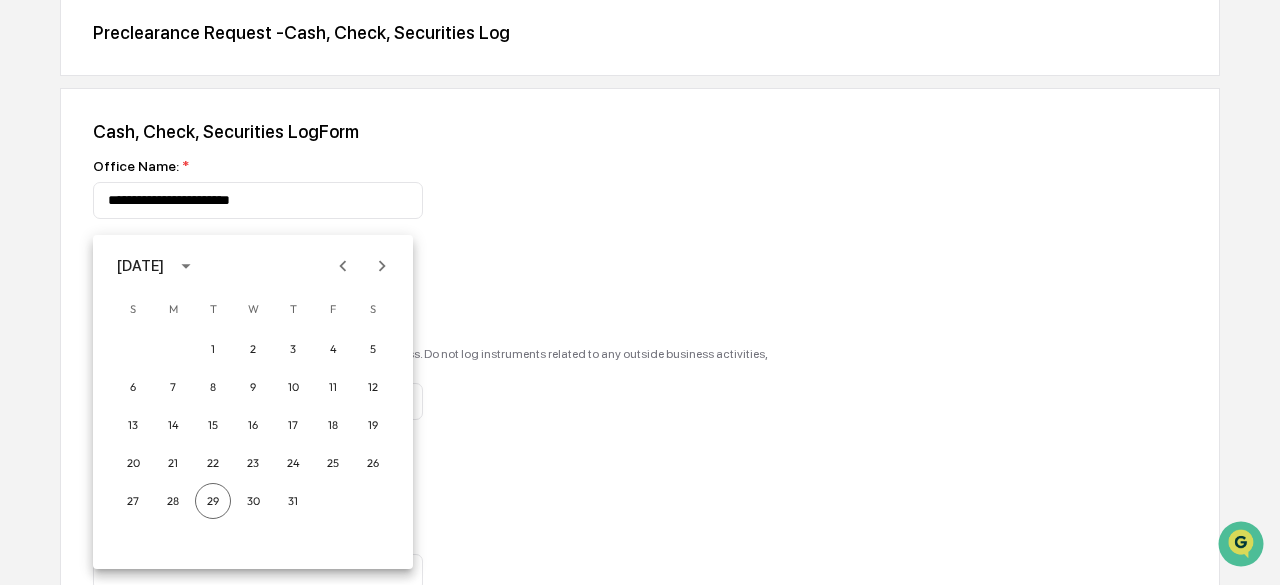 click on "M" at bounding box center [173, 309] 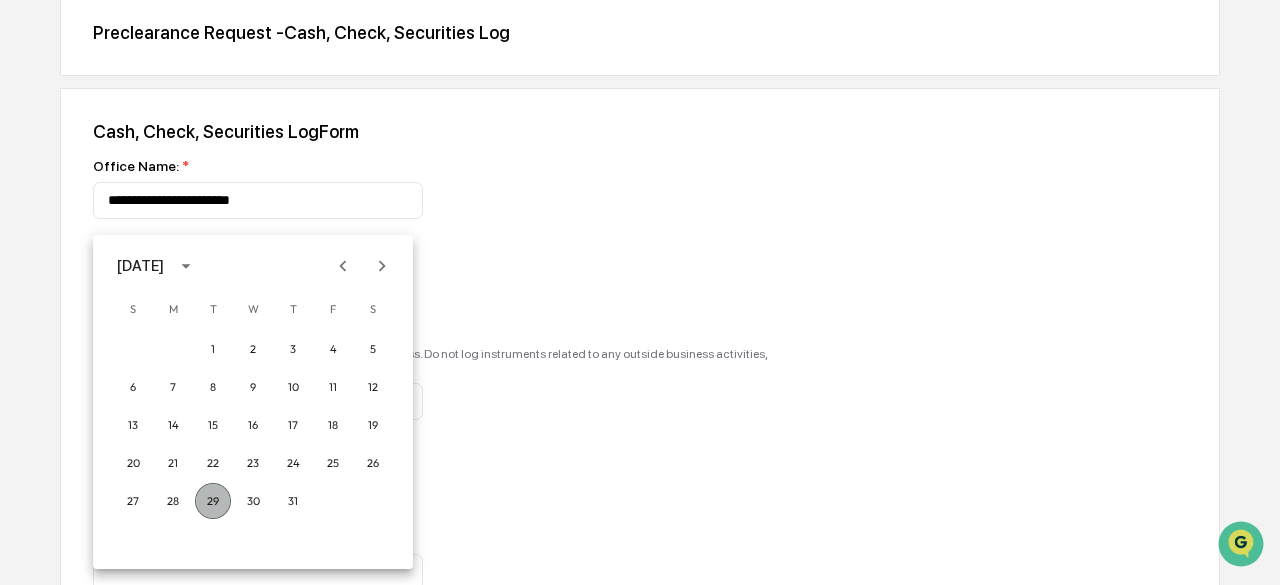click on "29" at bounding box center (213, 501) 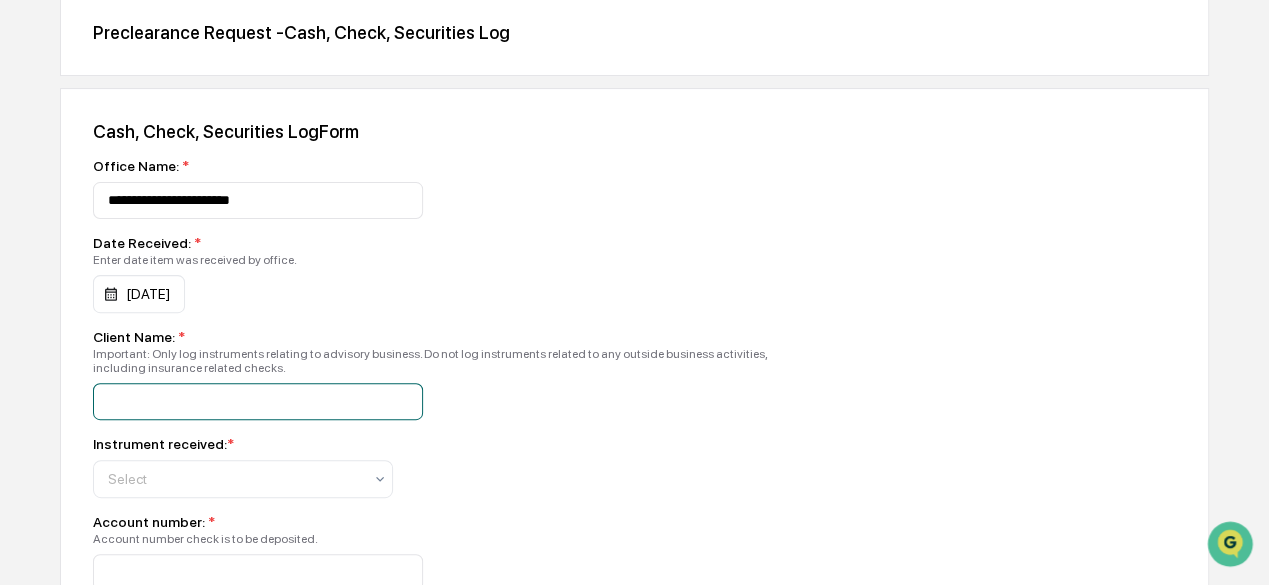 click at bounding box center (258, 200) 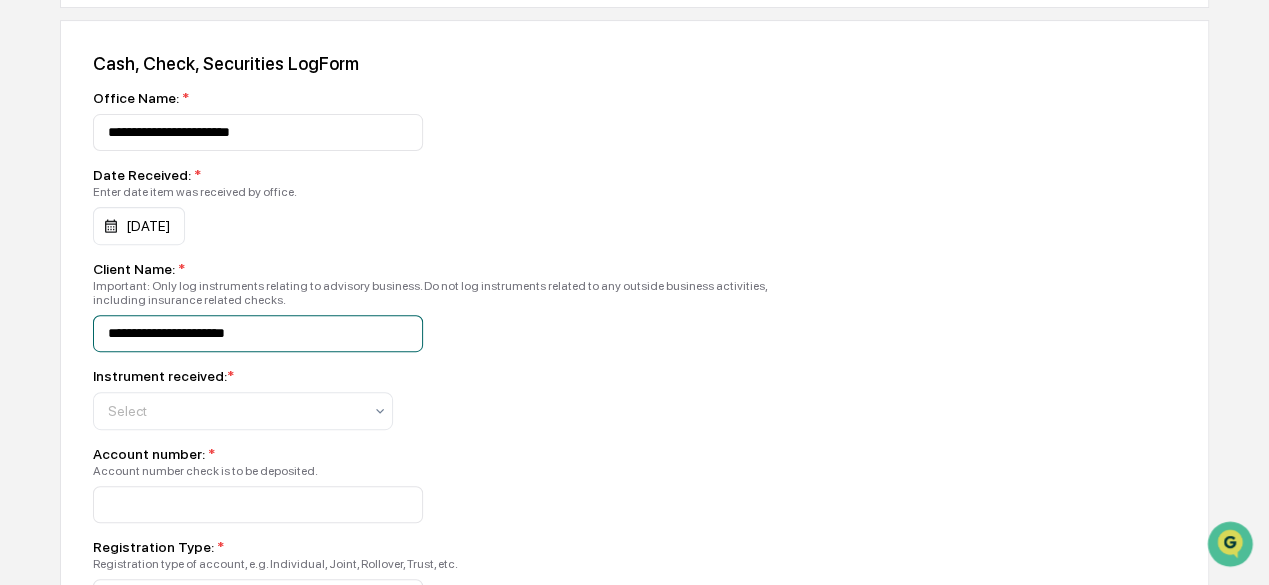 scroll, scrollTop: 300, scrollLeft: 0, axis: vertical 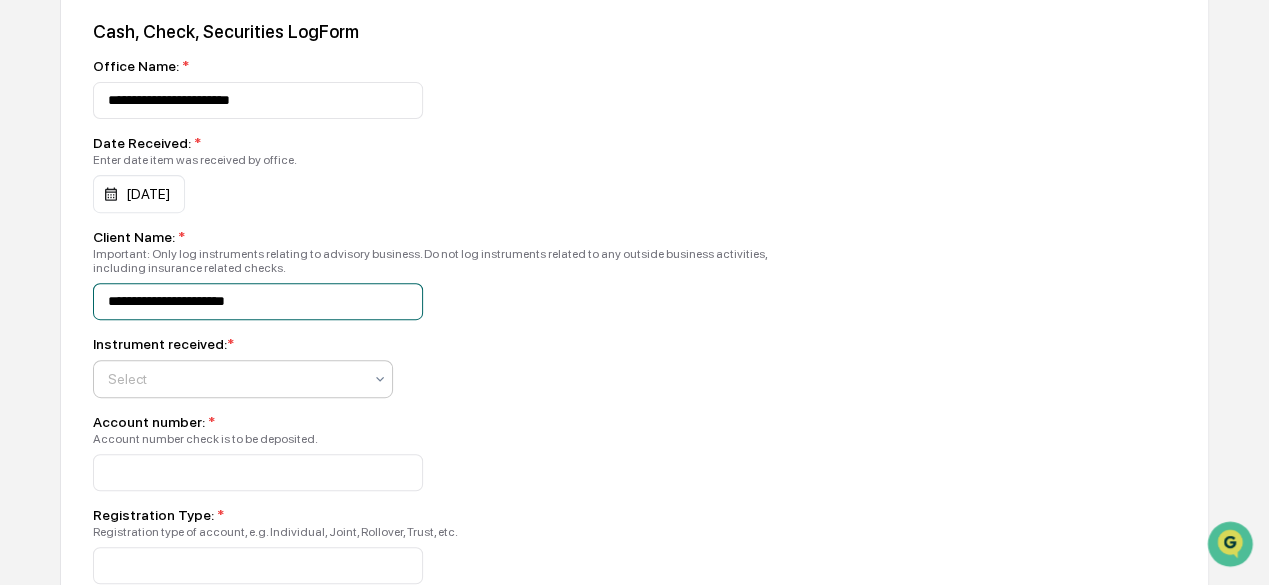 type on "**********" 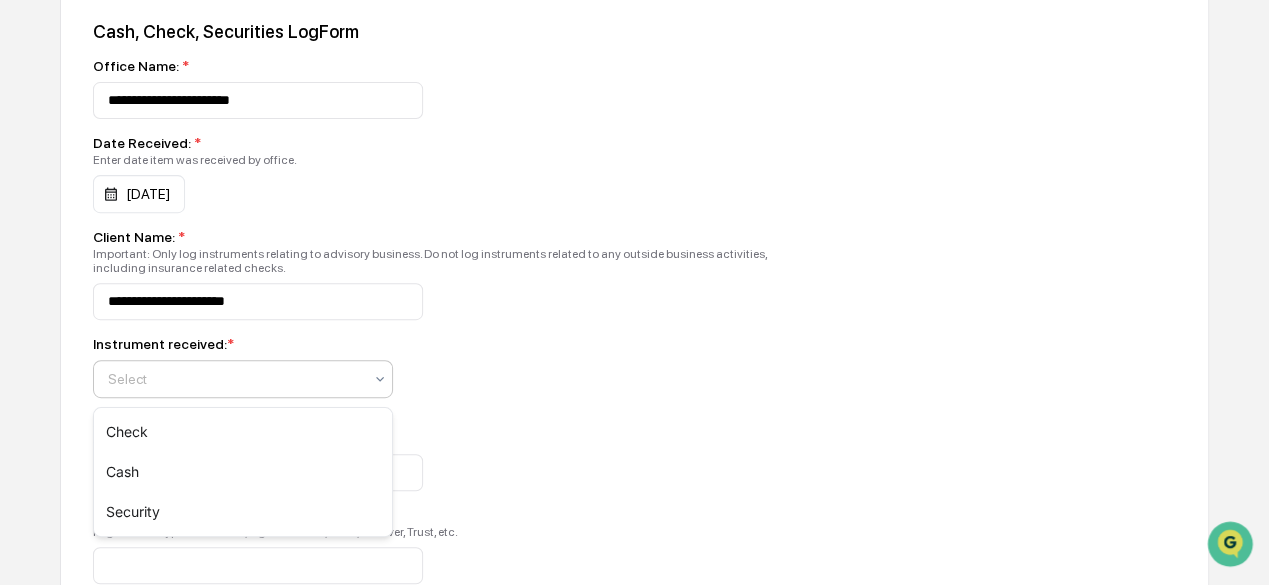 click on "Select" at bounding box center (243, 379) 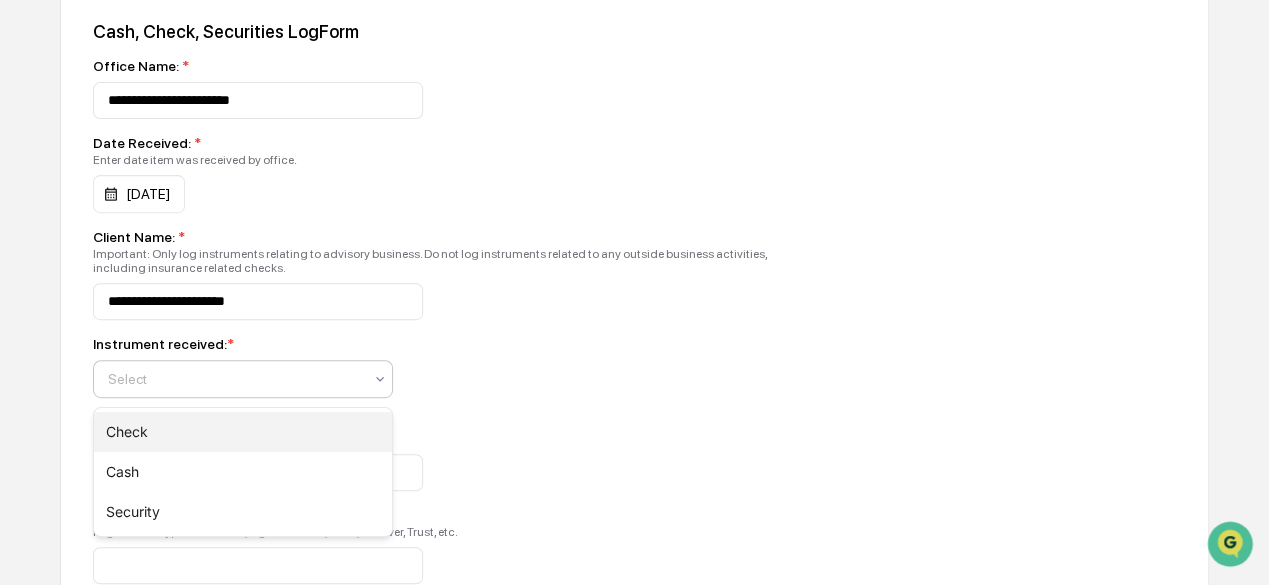 click on "Check" at bounding box center [243, 432] 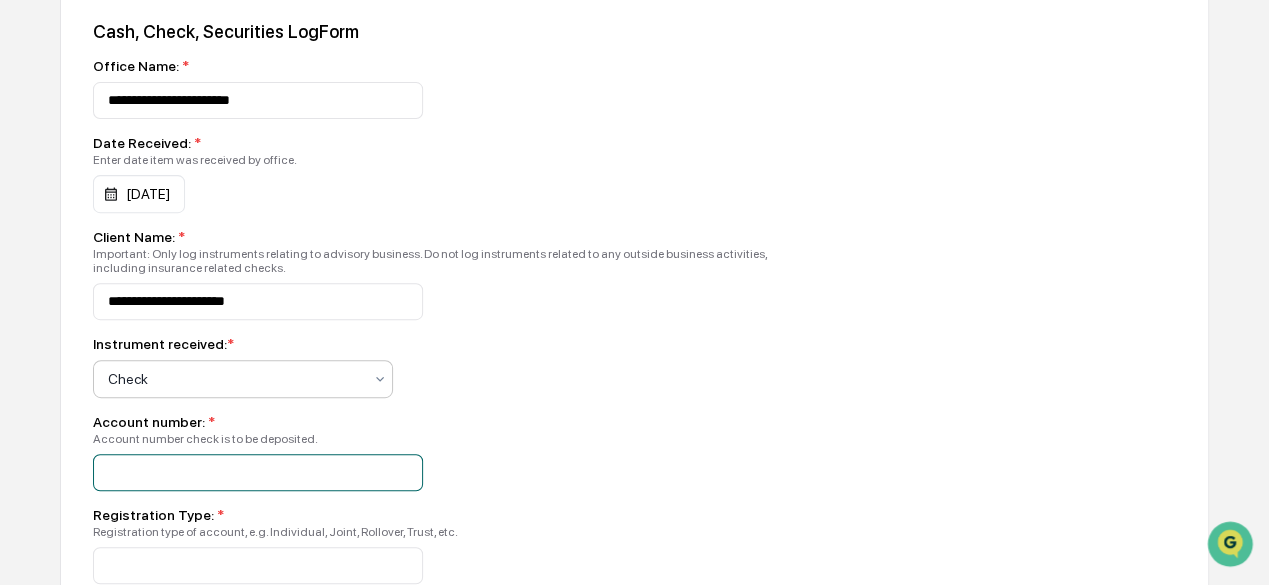 click at bounding box center (258, 100) 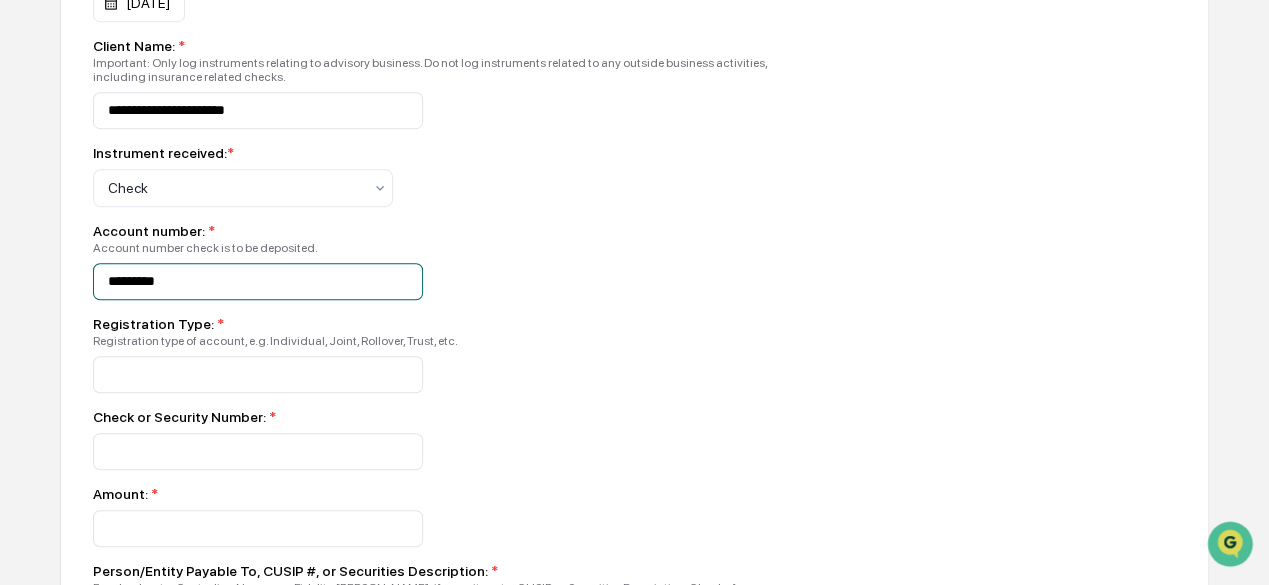 scroll, scrollTop: 500, scrollLeft: 0, axis: vertical 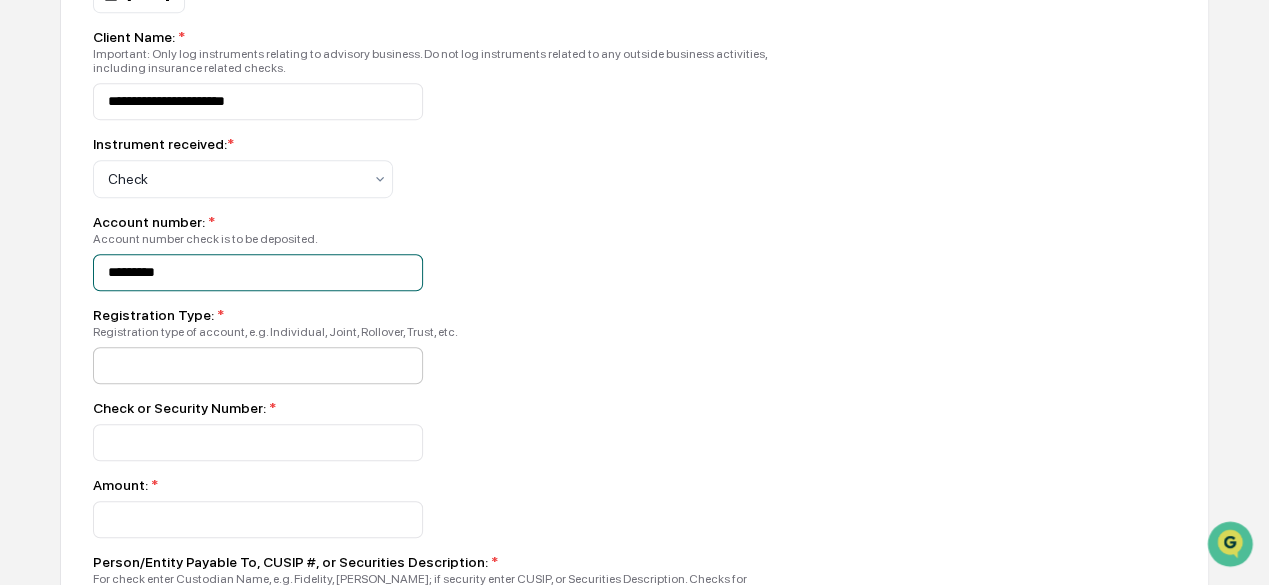 type on "*********" 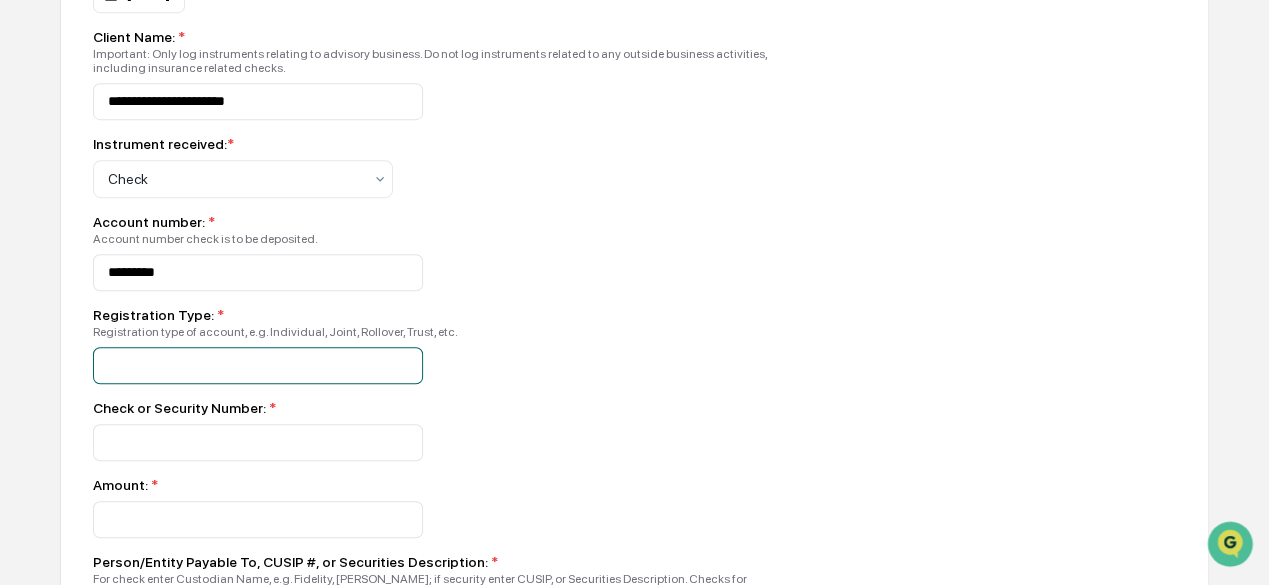 click at bounding box center [258, -100] 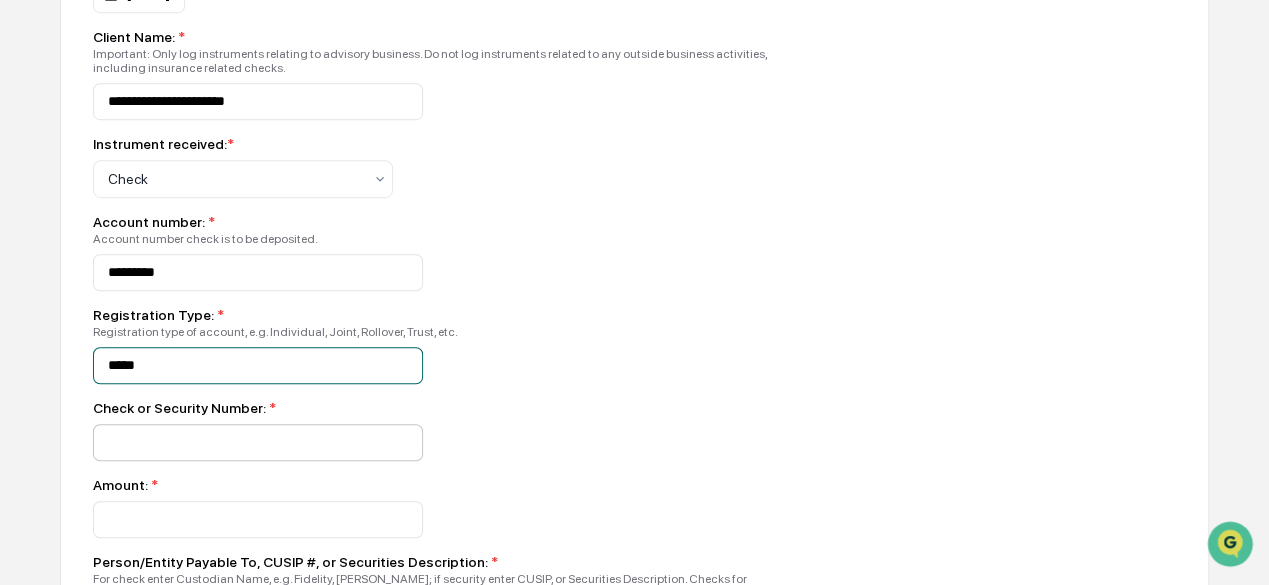 type on "*****" 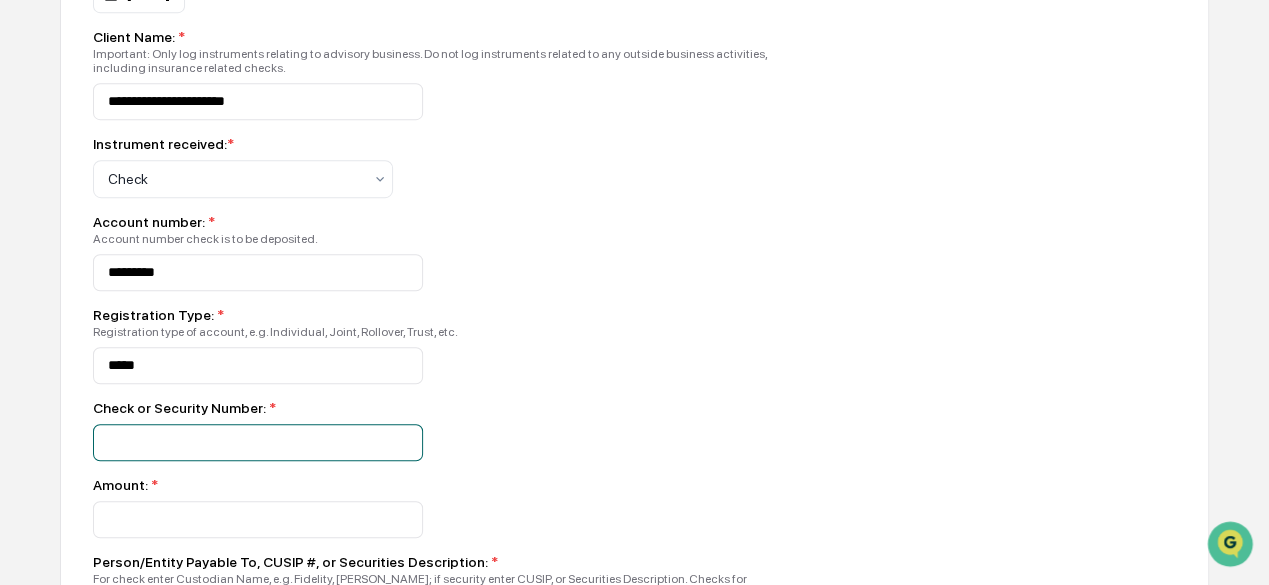click at bounding box center (258, -100) 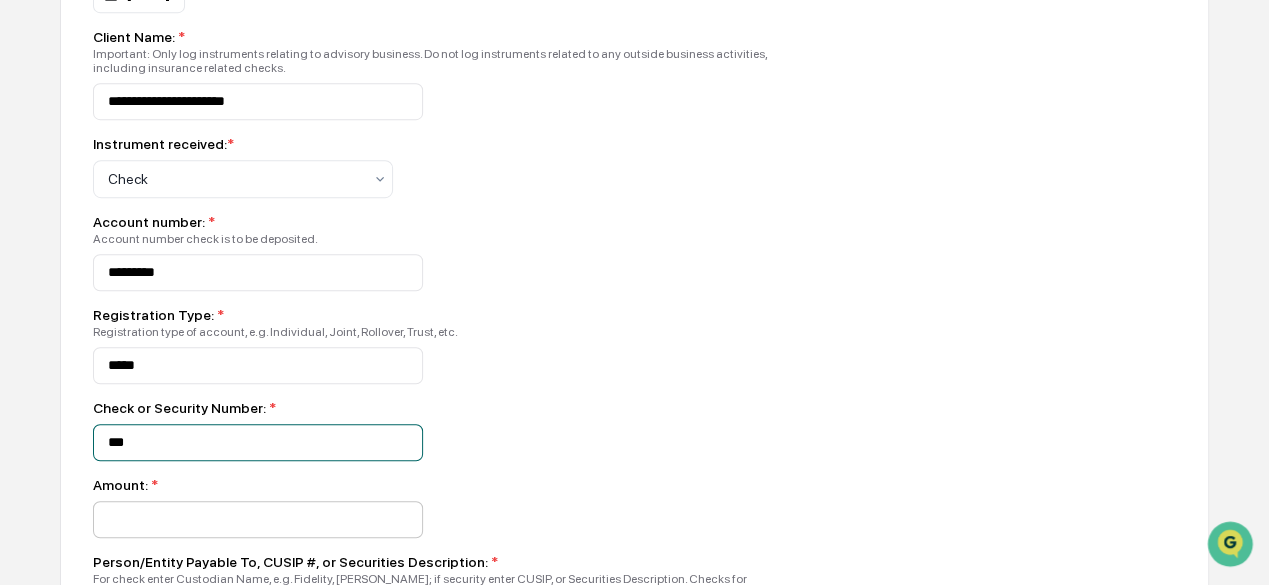 type on "***" 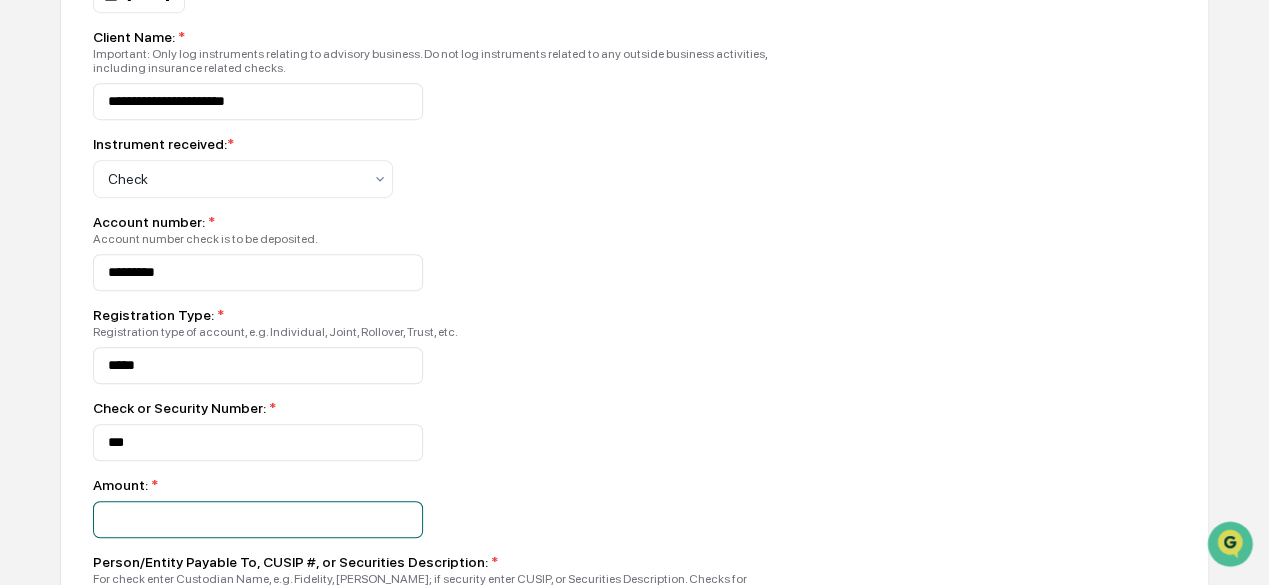 click at bounding box center (258, 519) 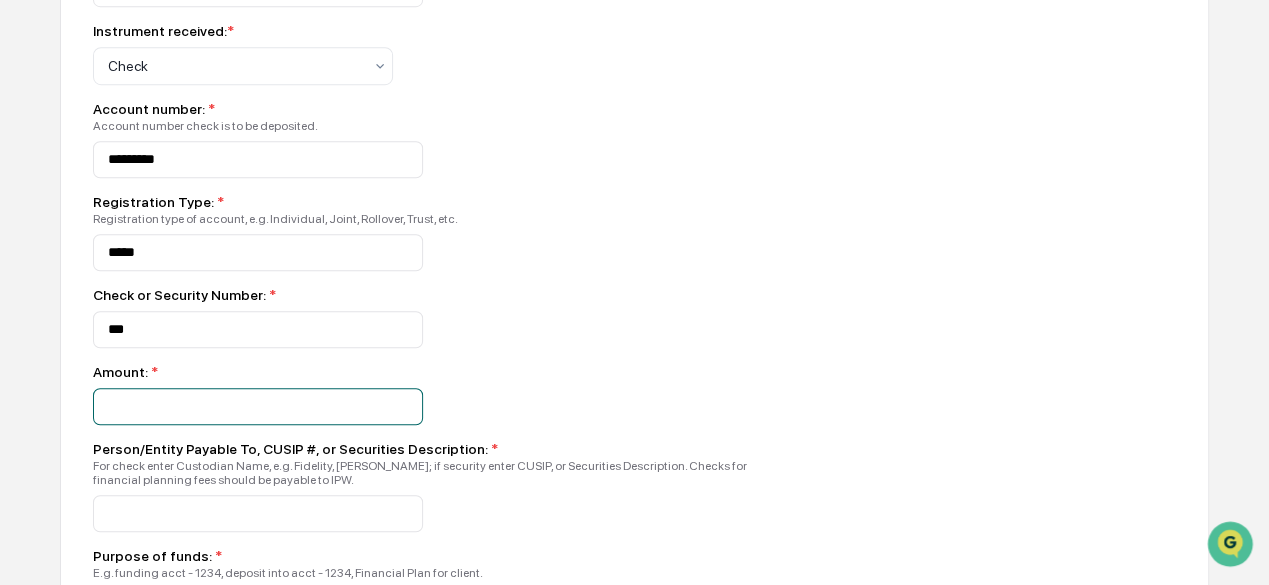 scroll, scrollTop: 800, scrollLeft: 0, axis: vertical 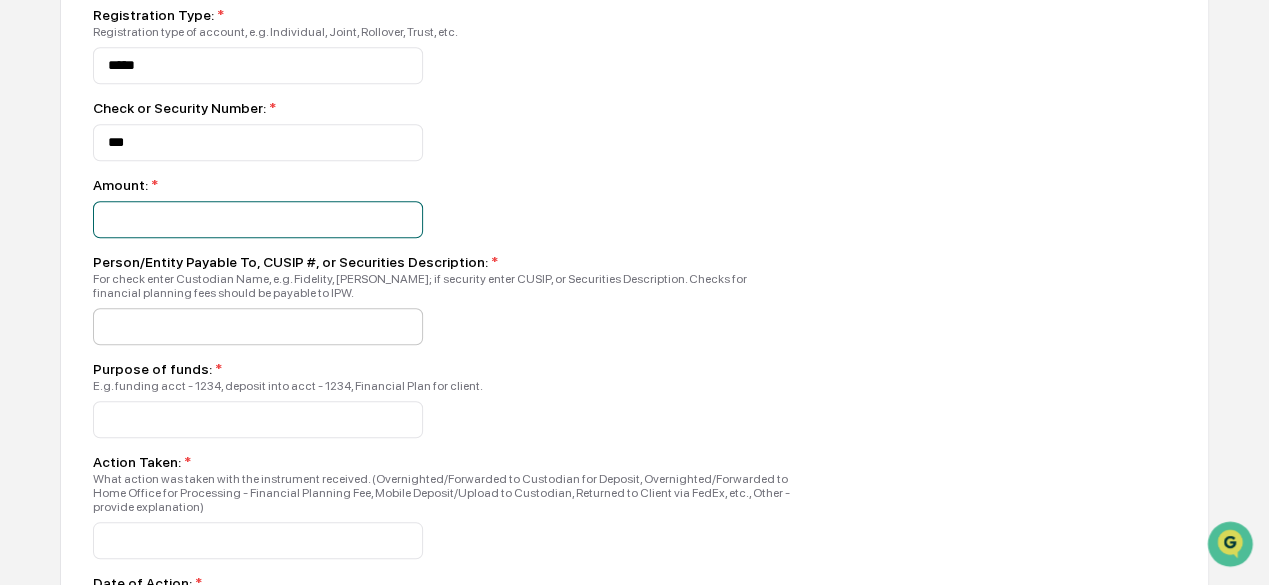 type on "*****" 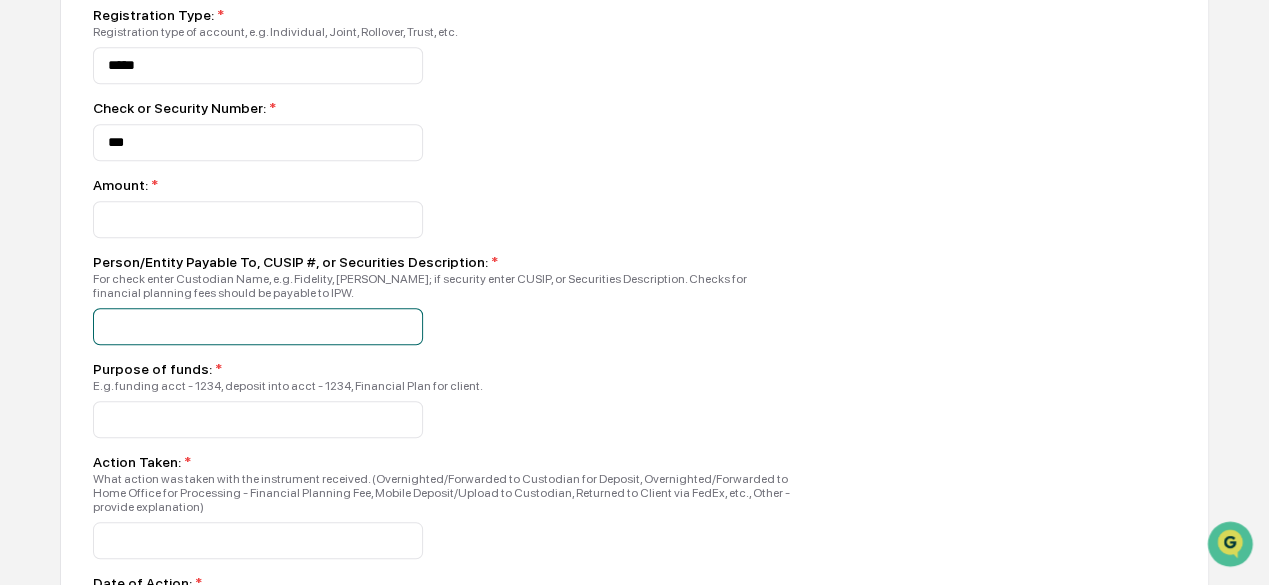 click at bounding box center [258, -400] 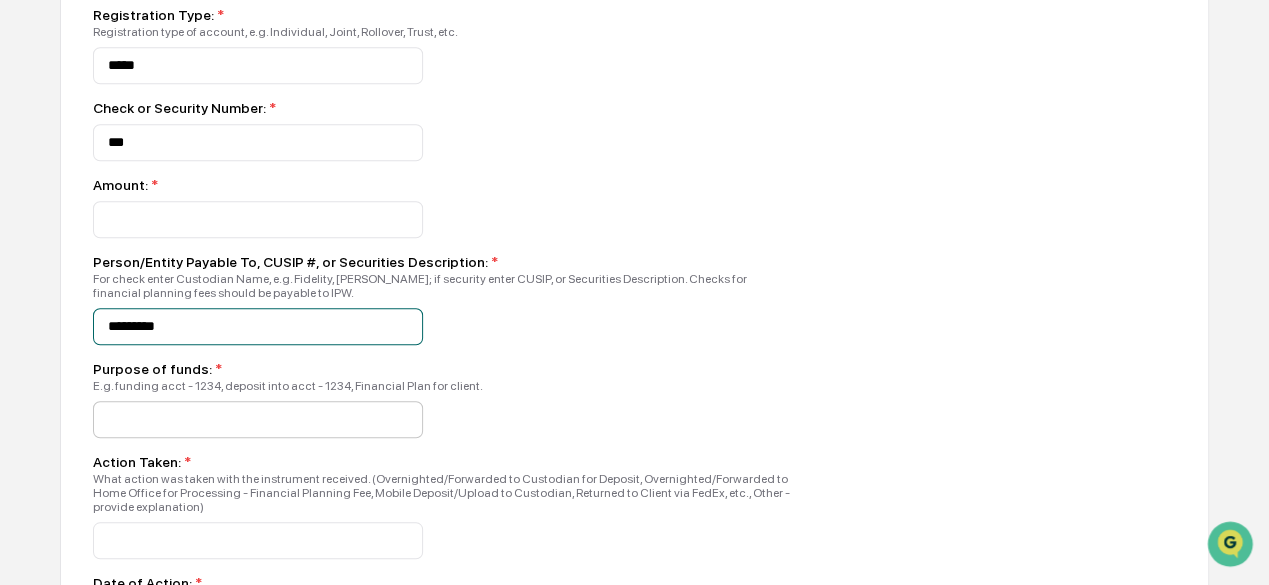 type on "********" 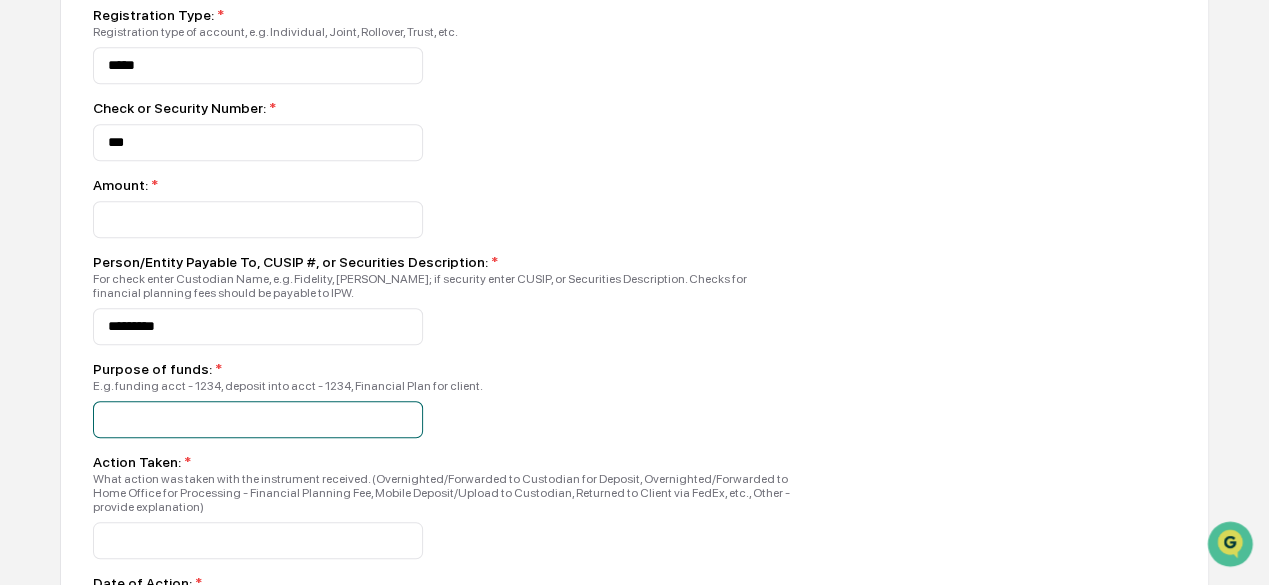 click at bounding box center [258, -400] 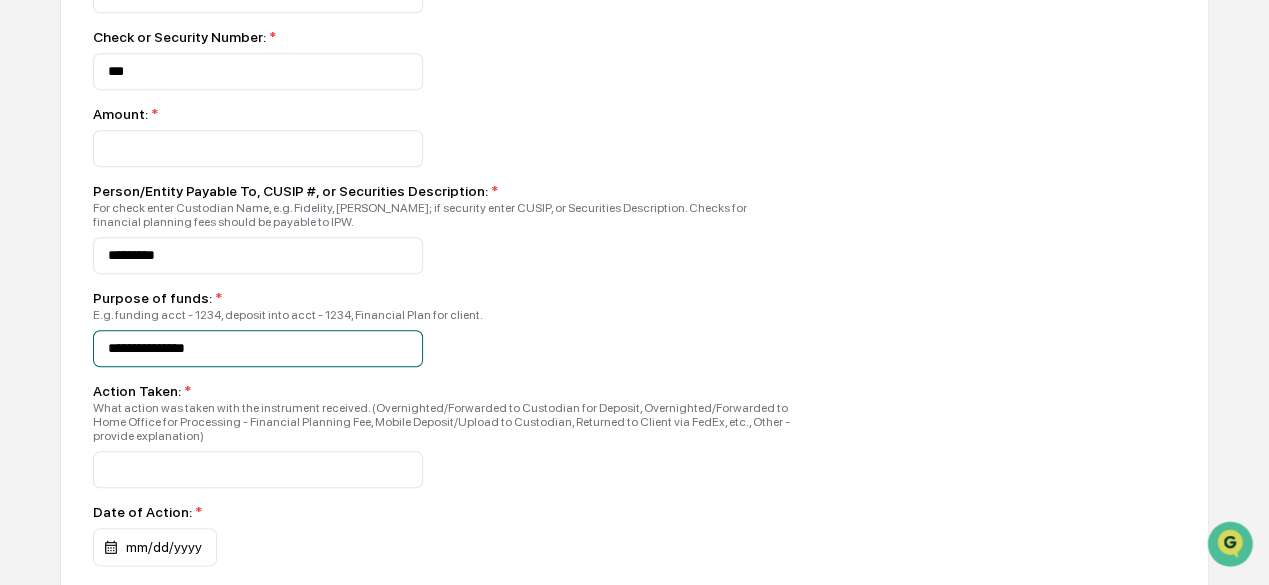 scroll, scrollTop: 1000, scrollLeft: 0, axis: vertical 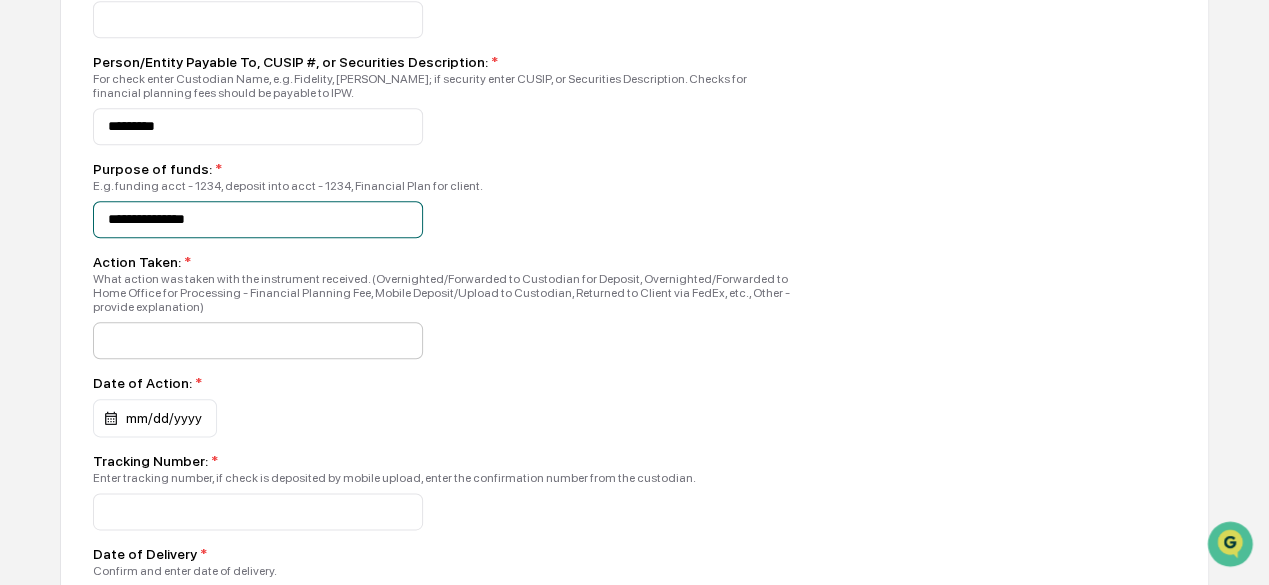 type on "**********" 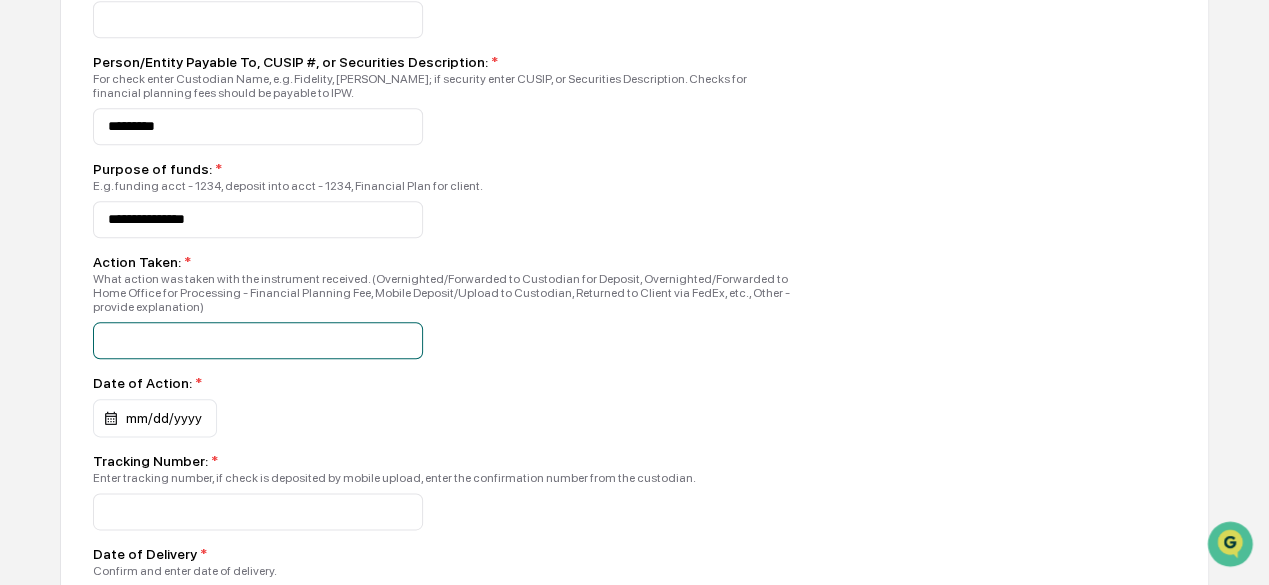 click at bounding box center [258, -600] 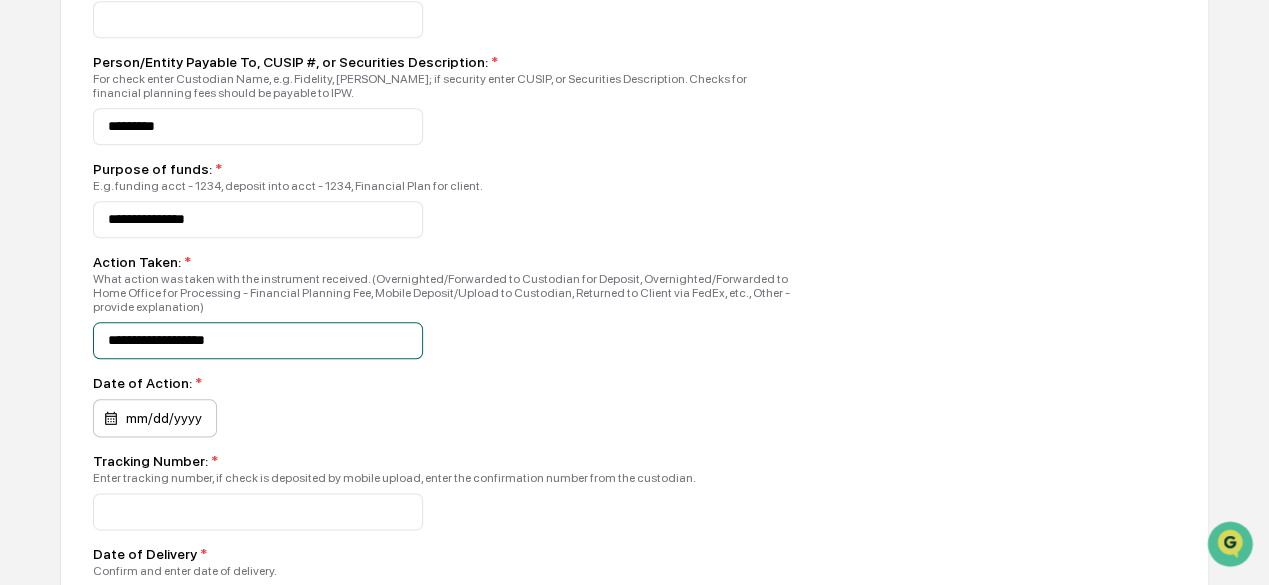 type on "**********" 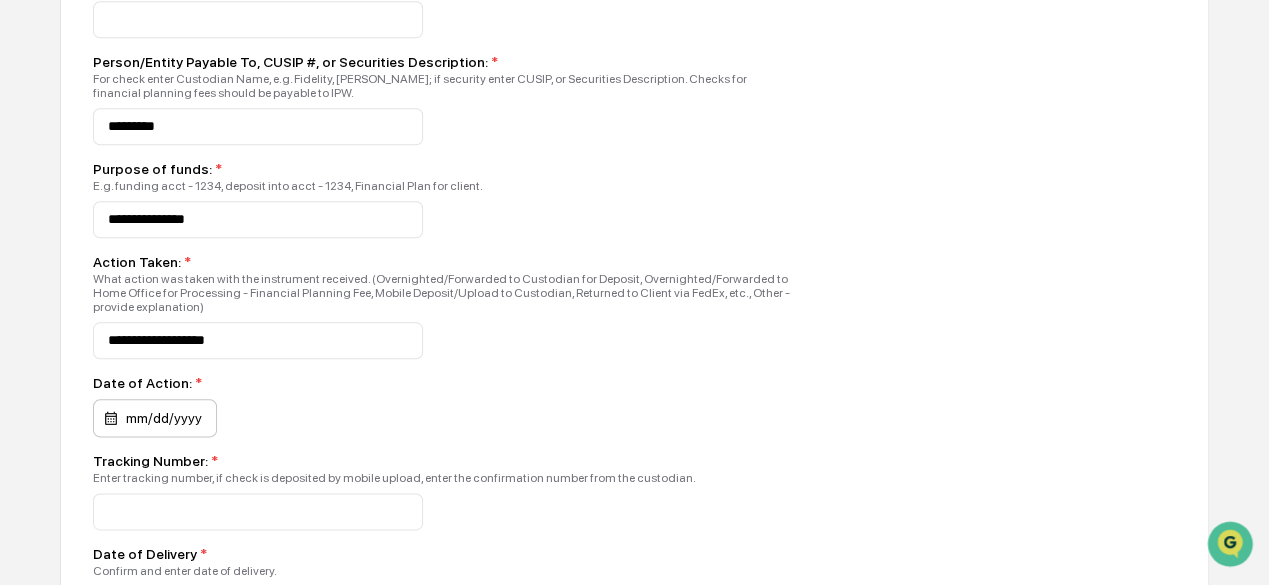 click on "mm/dd/yyyy" at bounding box center [139, -506] 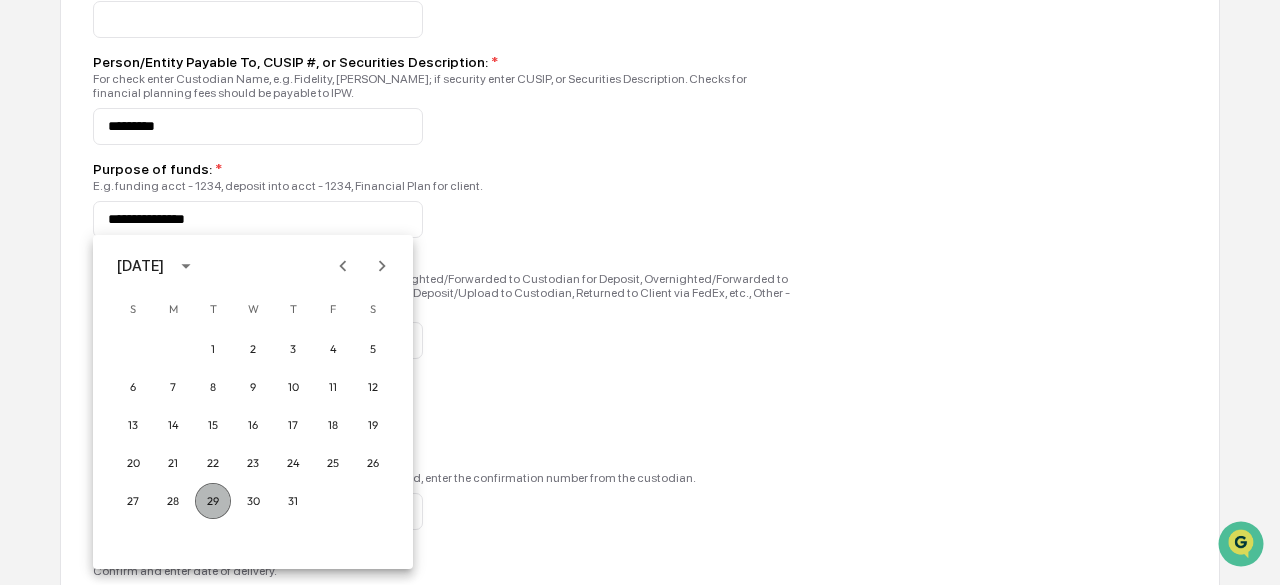 click on "29" at bounding box center [213, 501] 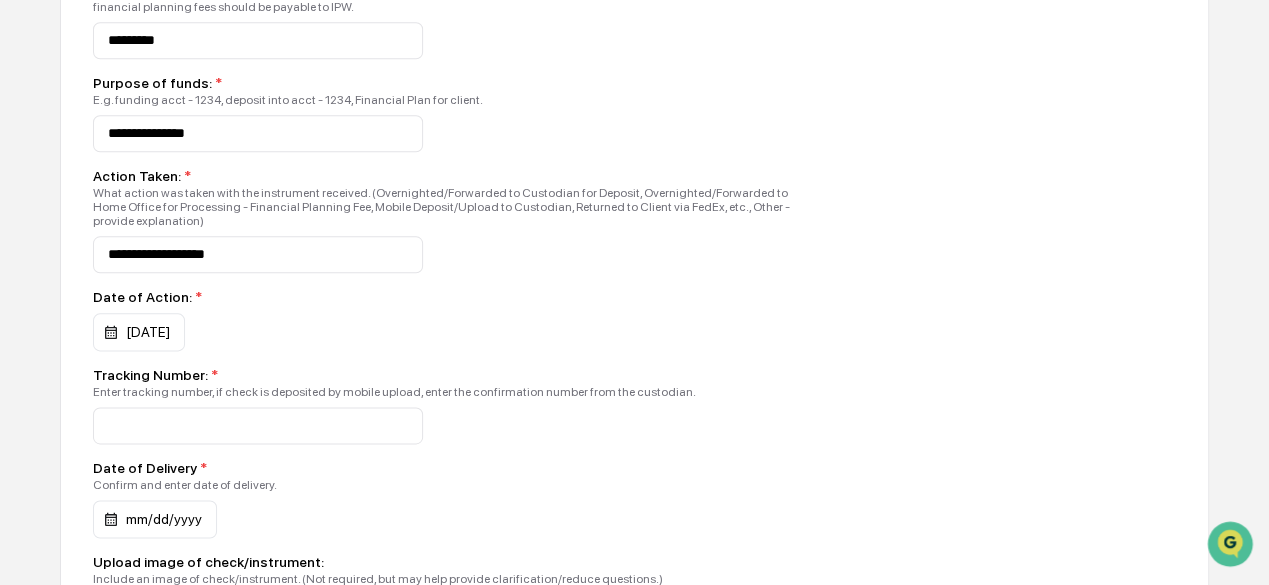 scroll, scrollTop: 1200, scrollLeft: 0, axis: vertical 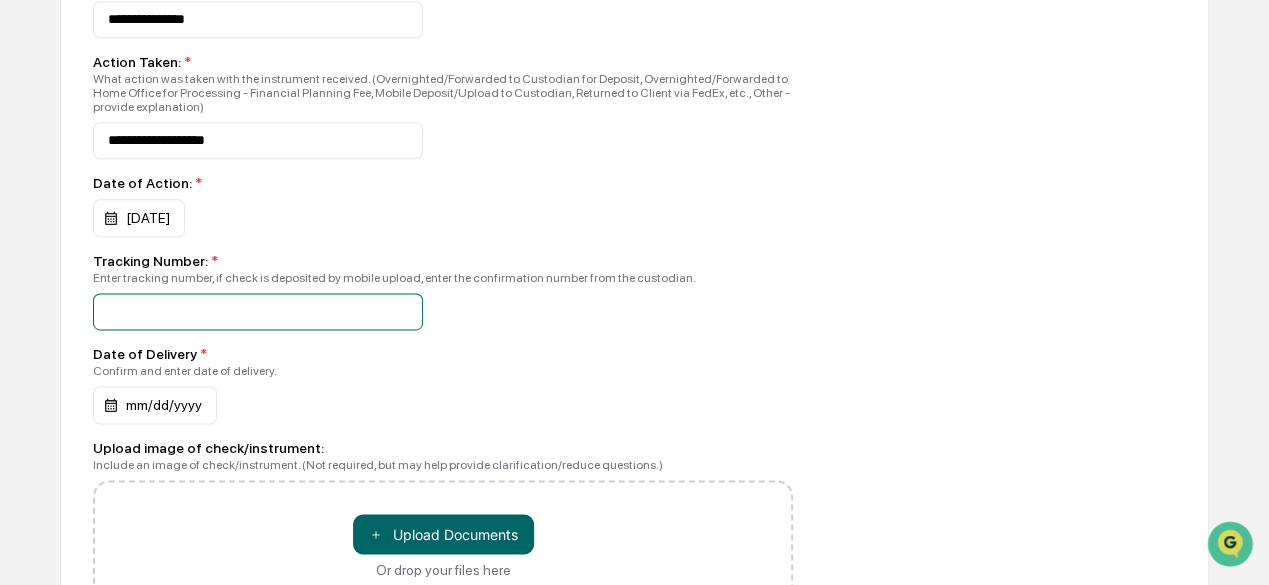 click at bounding box center (258, -800) 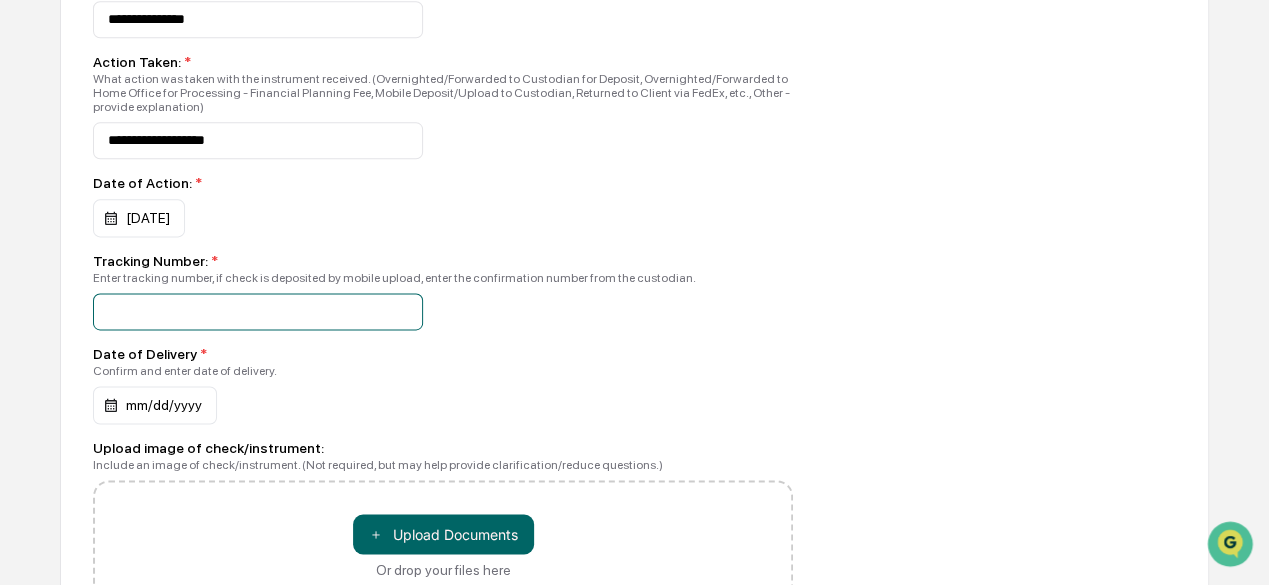 paste on "**********" 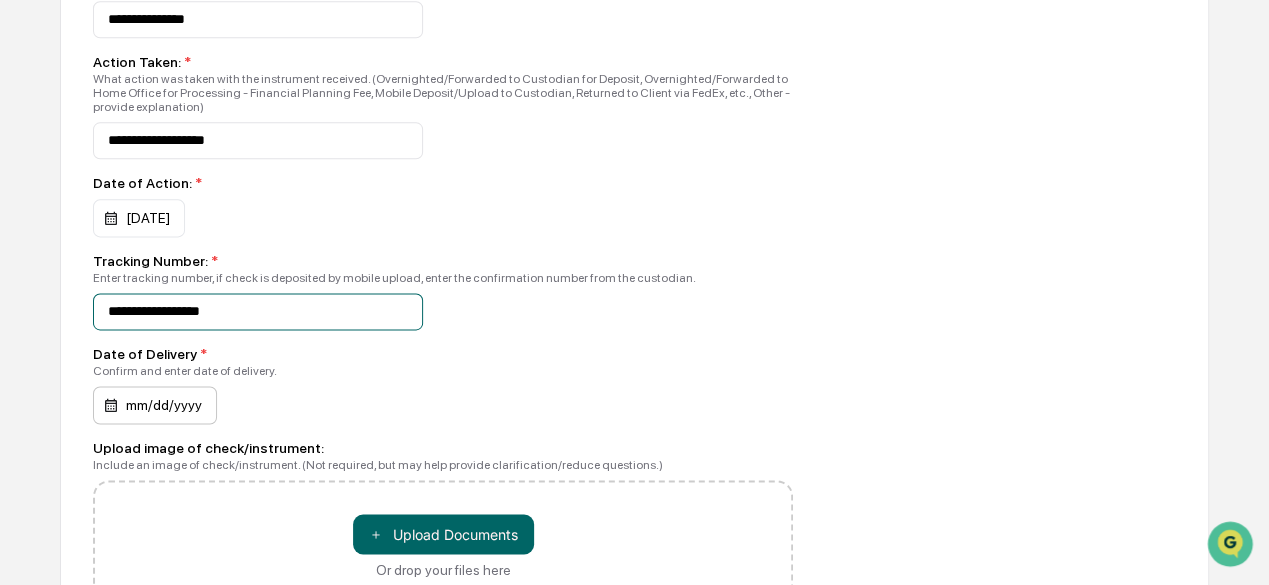 type on "**********" 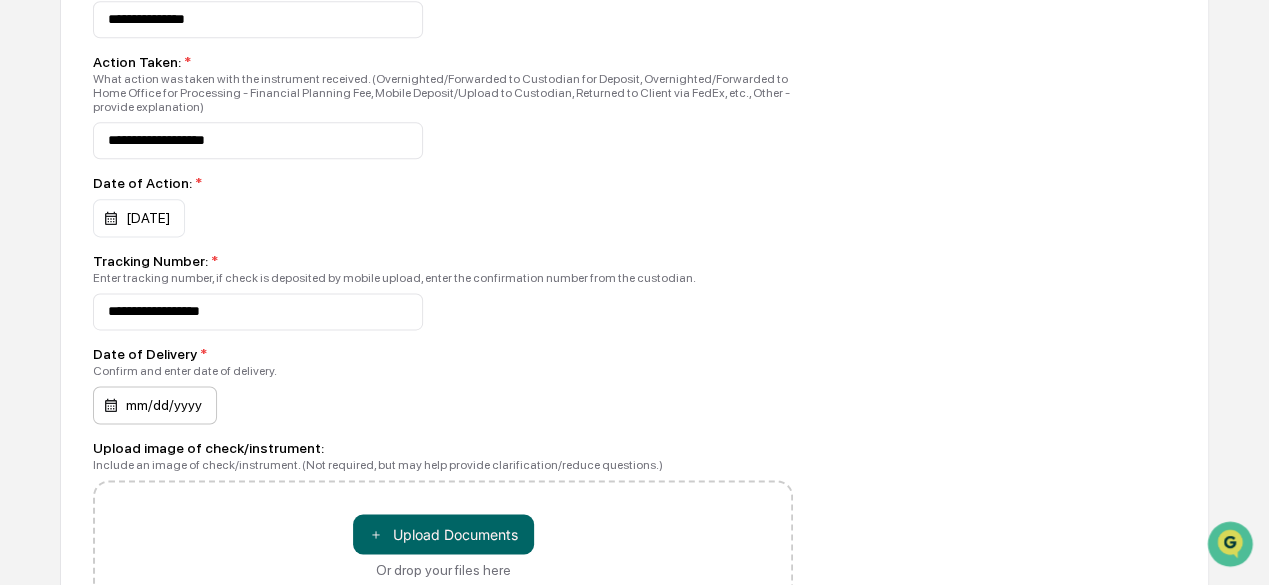 click on "mm/dd/yyyy" at bounding box center [139, -706] 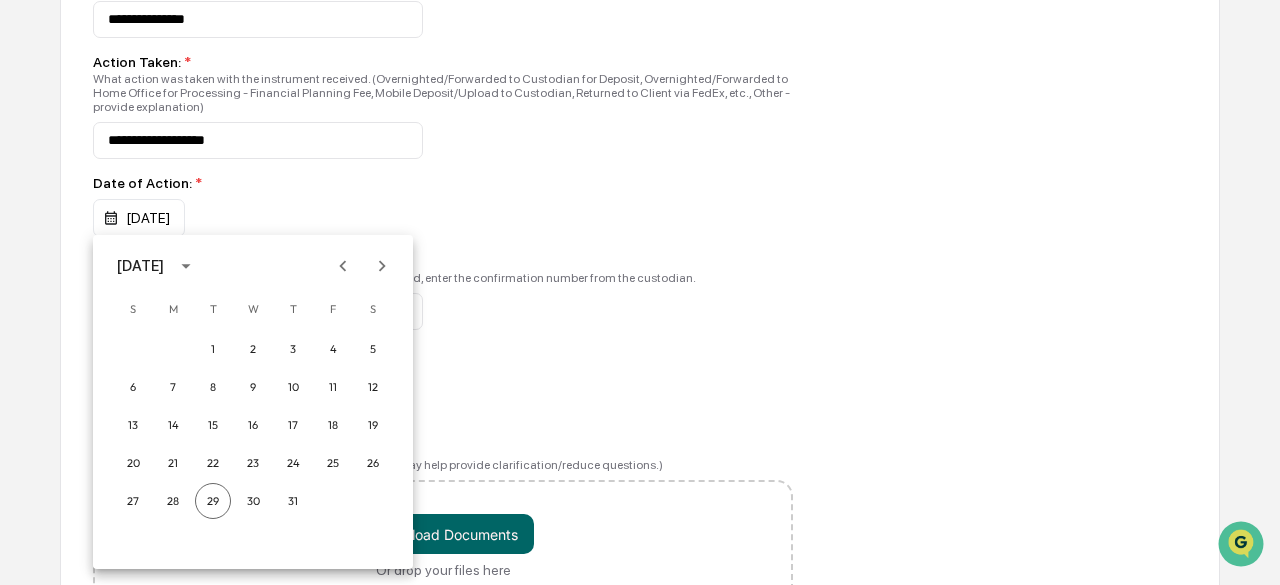click at bounding box center [640, 292] 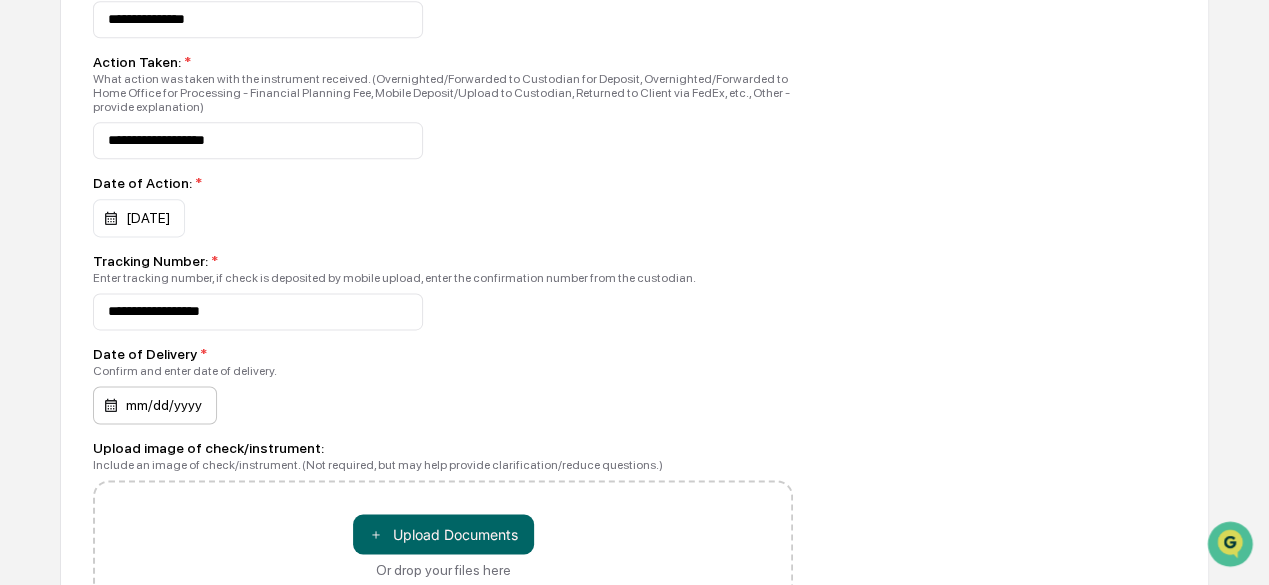 click on "mm/dd/yyyy" at bounding box center [139, -706] 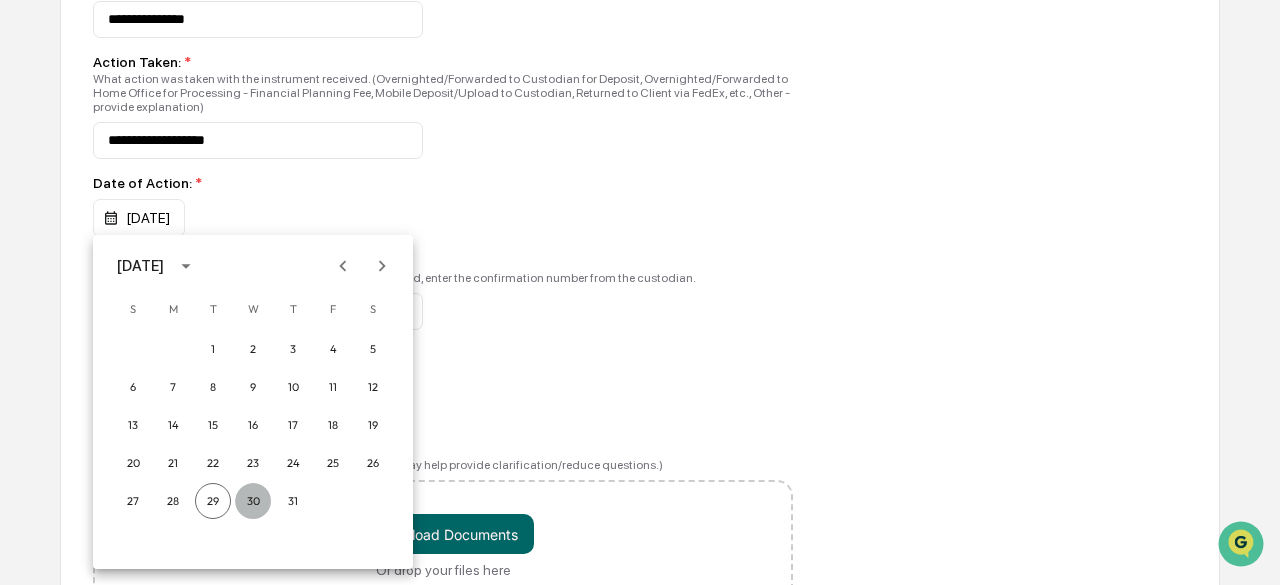 click on "30" at bounding box center [253, 501] 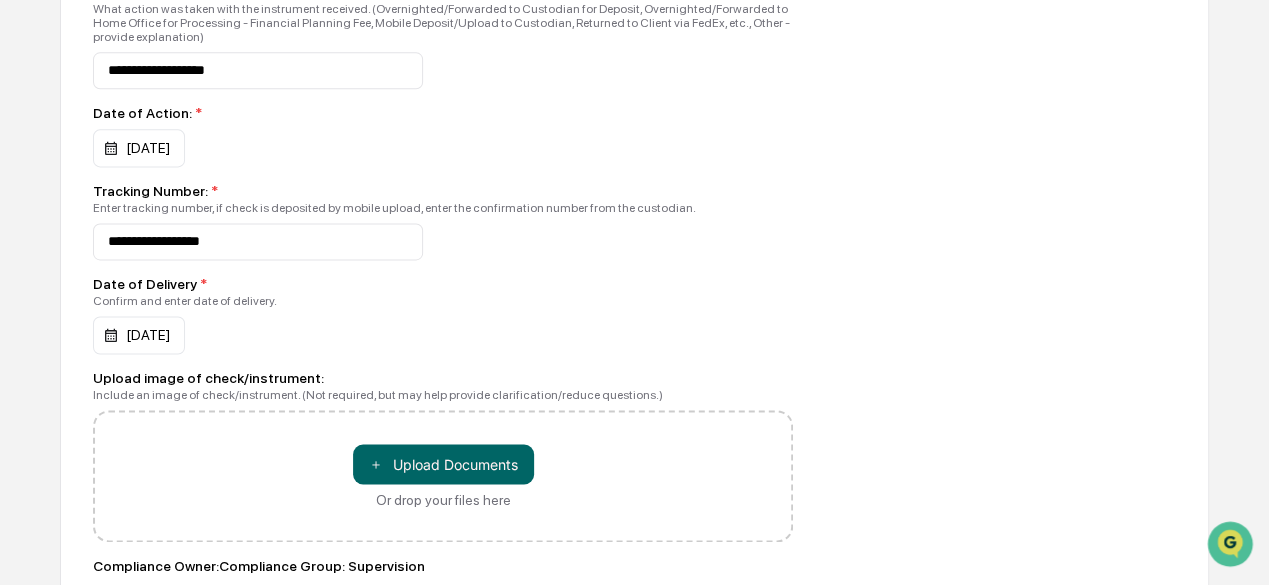 scroll, scrollTop: 1300, scrollLeft: 0, axis: vertical 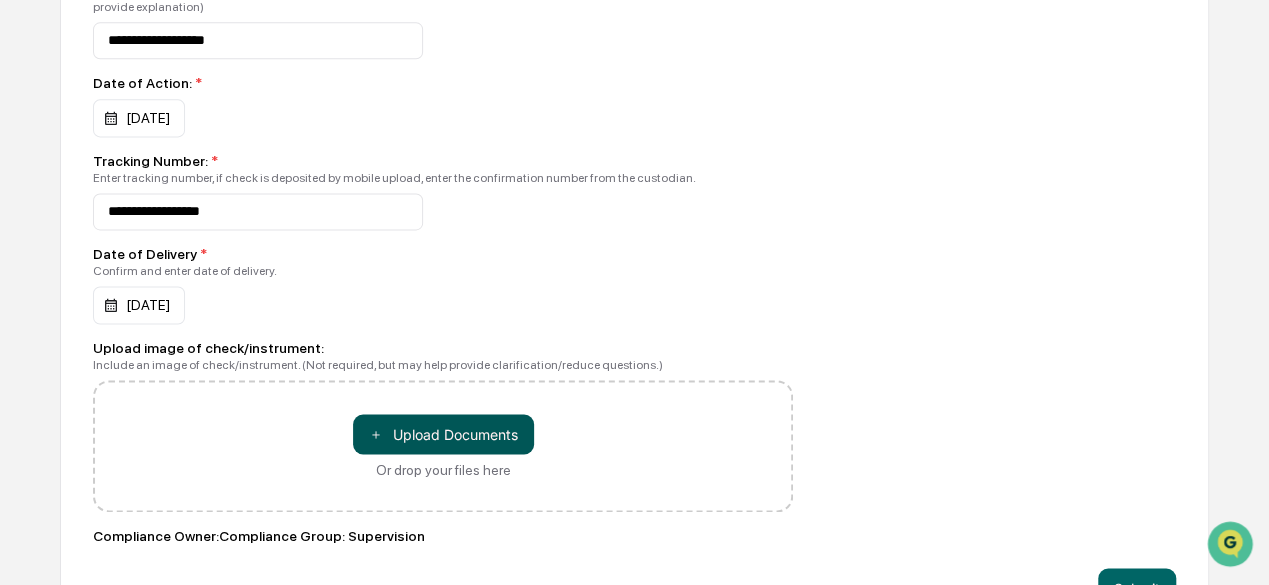 click on "＋ Upload Documents" at bounding box center [443, 434] 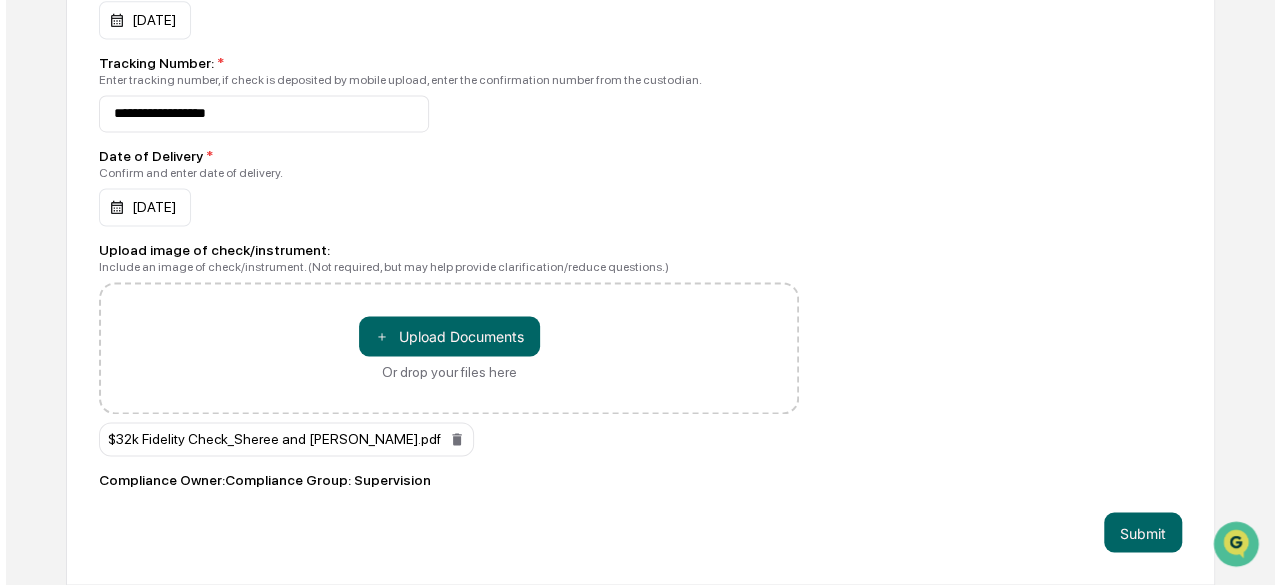scroll, scrollTop: 1412, scrollLeft: 0, axis: vertical 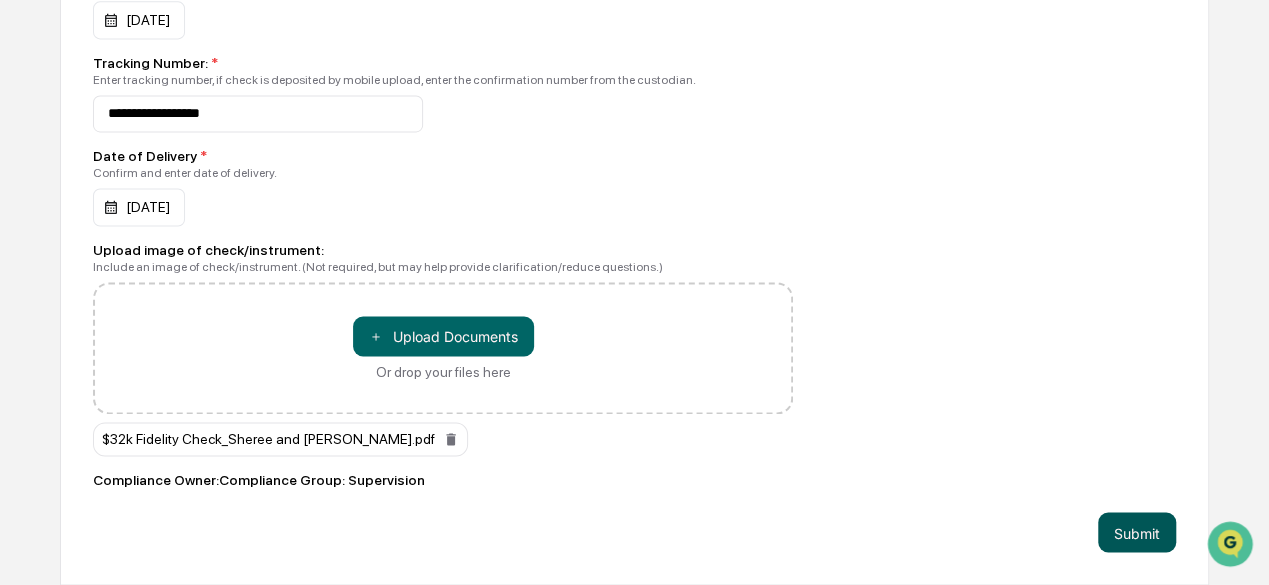 click on "Submit" at bounding box center [1137, 532] 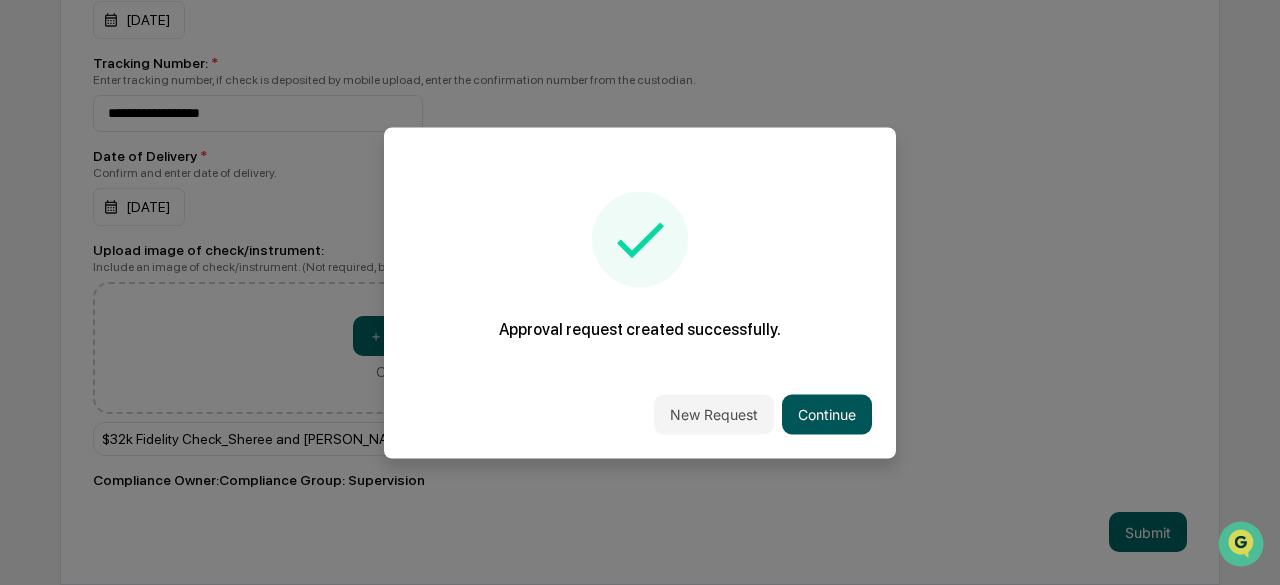 click on "Continue" at bounding box center (827, 414) 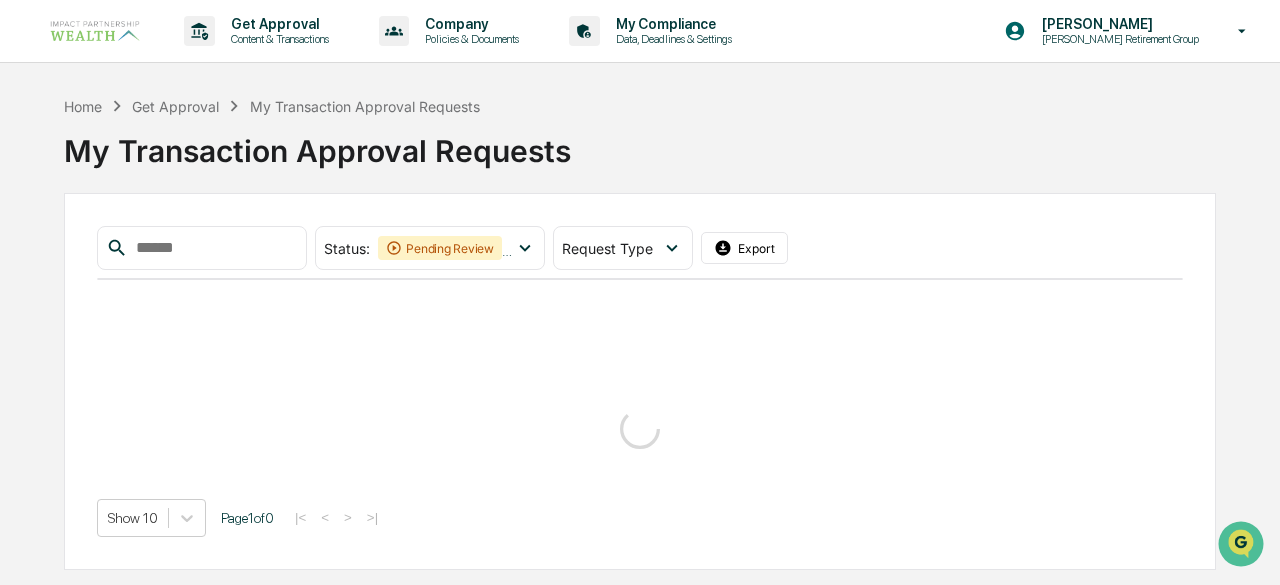 scroll, scrollTop: 0, scrollLeft: 0, axis: both 